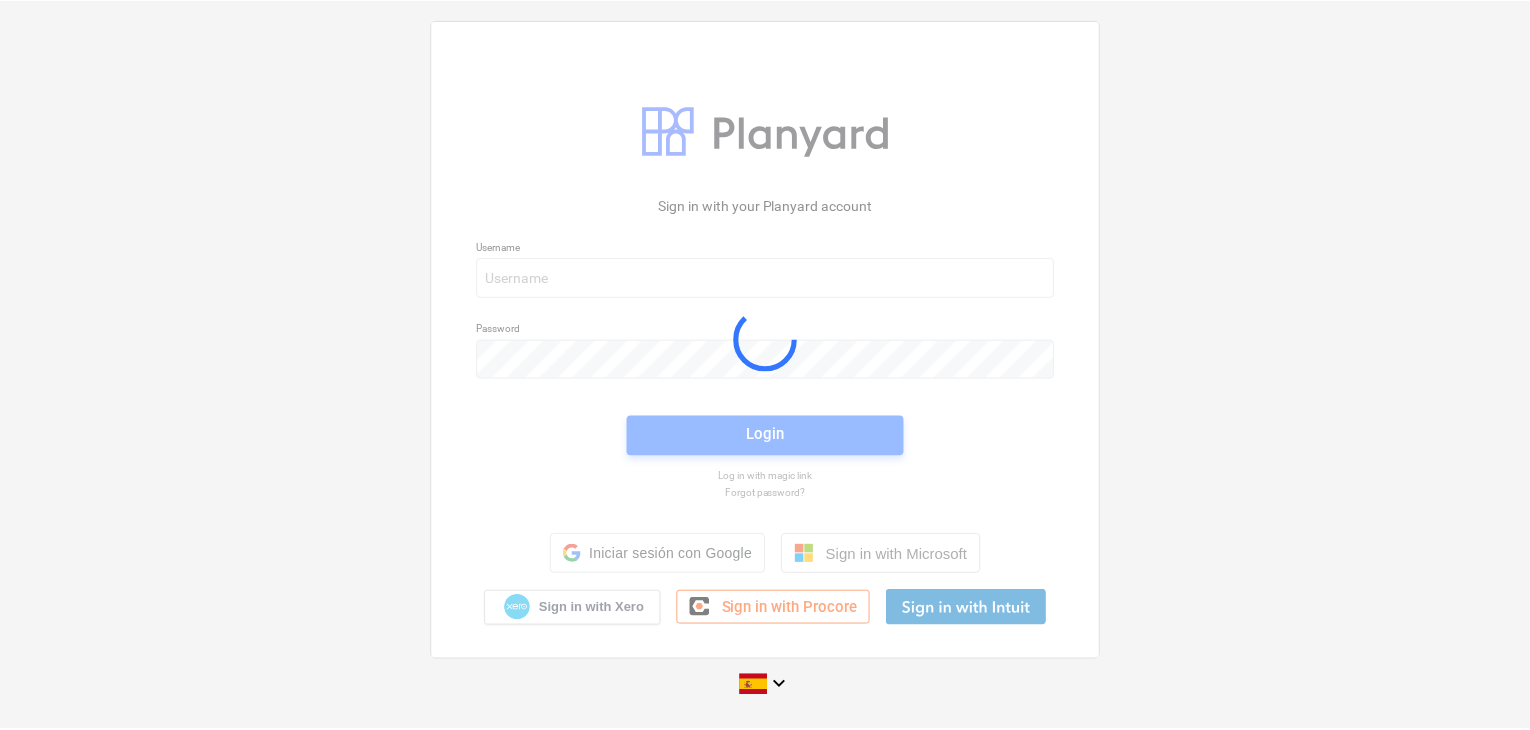 scroll, scrollTop: 0, scrollLeft: 0, axis: both 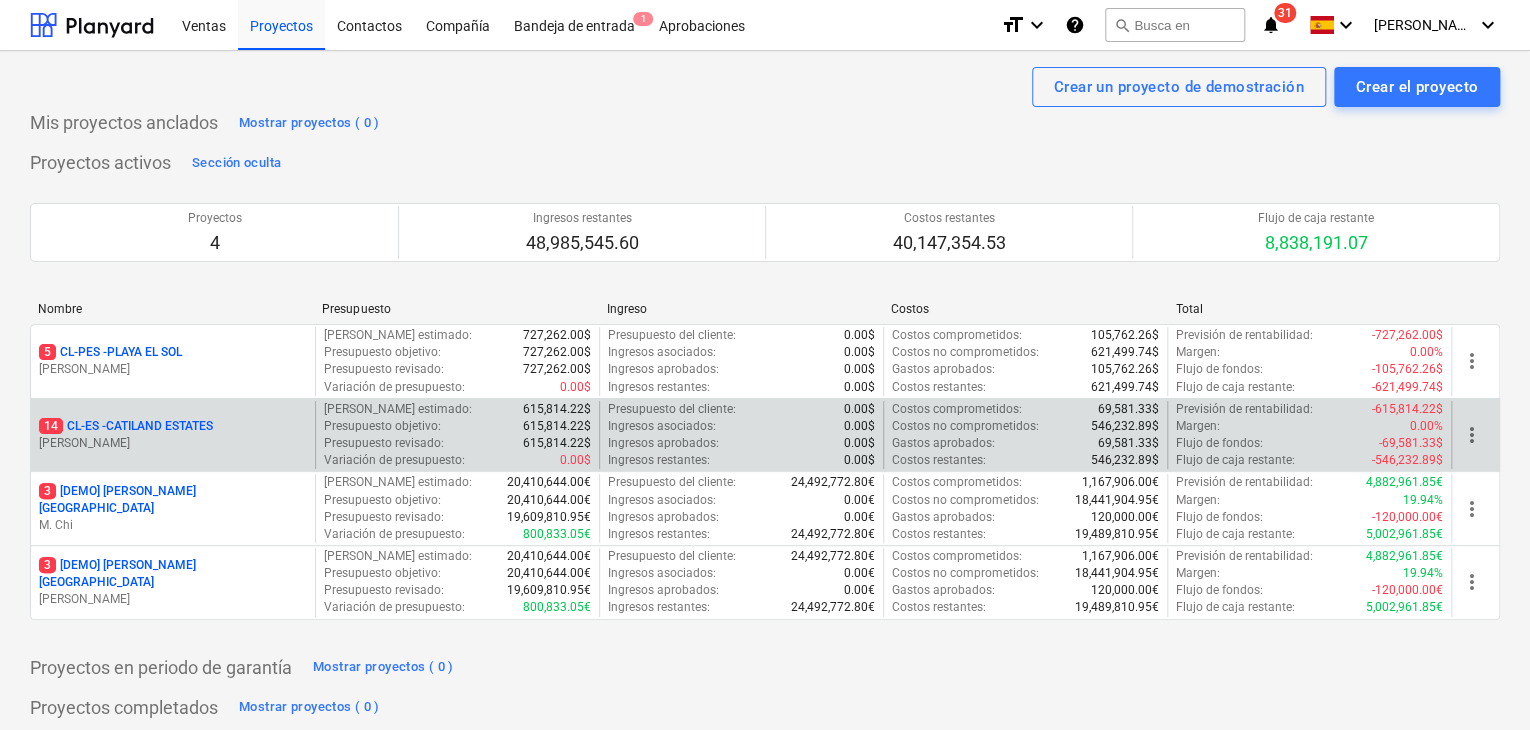 click on "14  CL-ES -  CATILAND ESTATES" at bounding box center [126, 426] 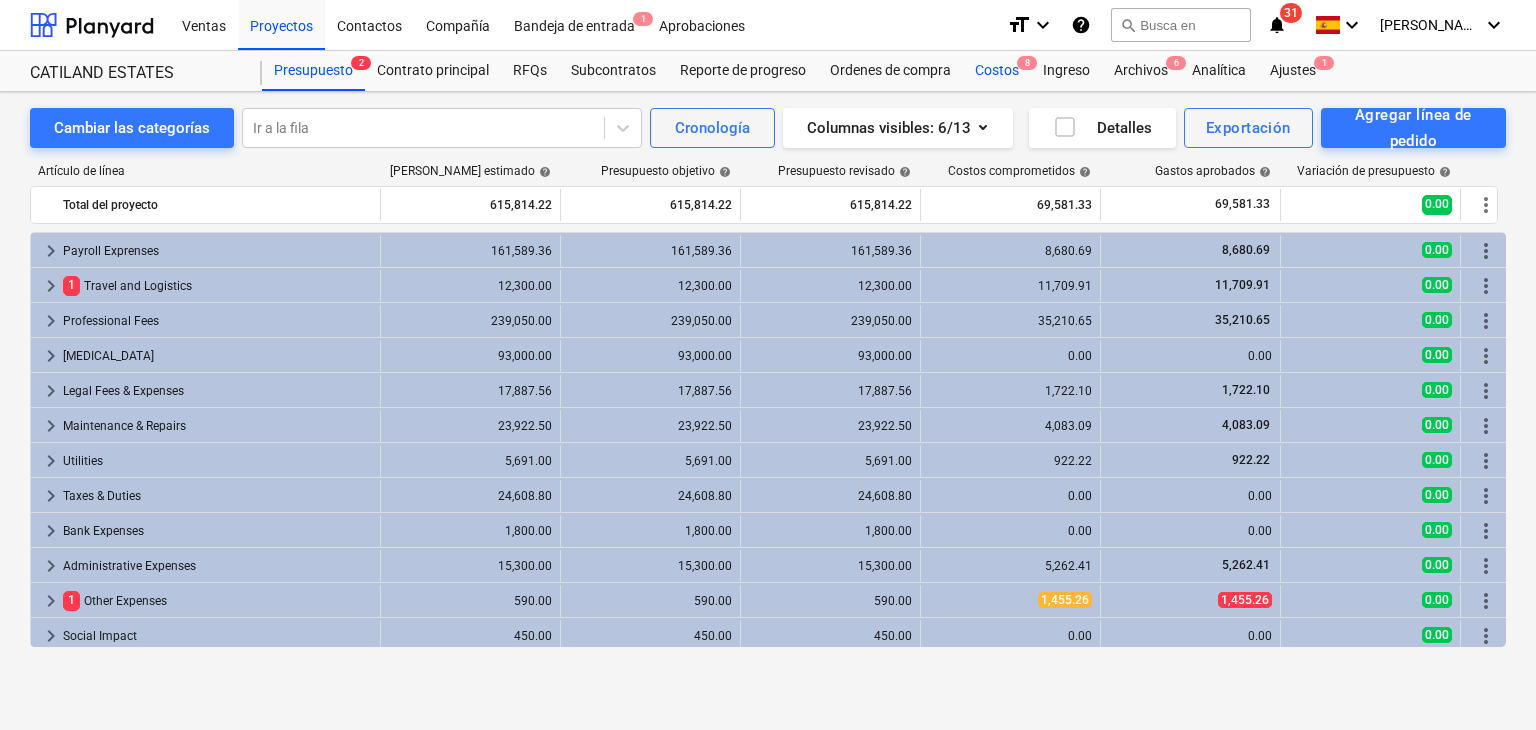 click on "Costos 8" at bounding box center [997, 71] 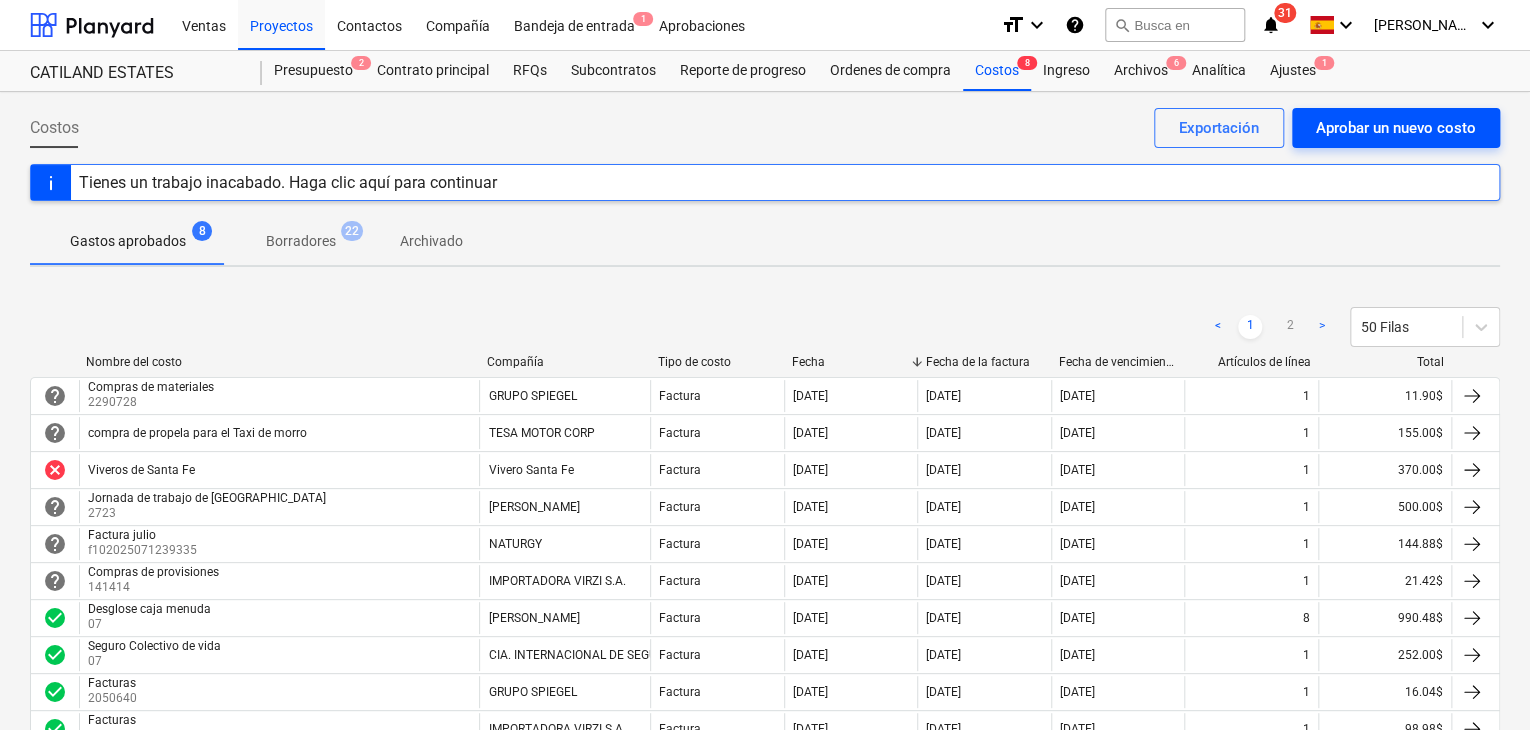 click on "Aprobar un nuevo costo" at bounding box center [1396, 128] 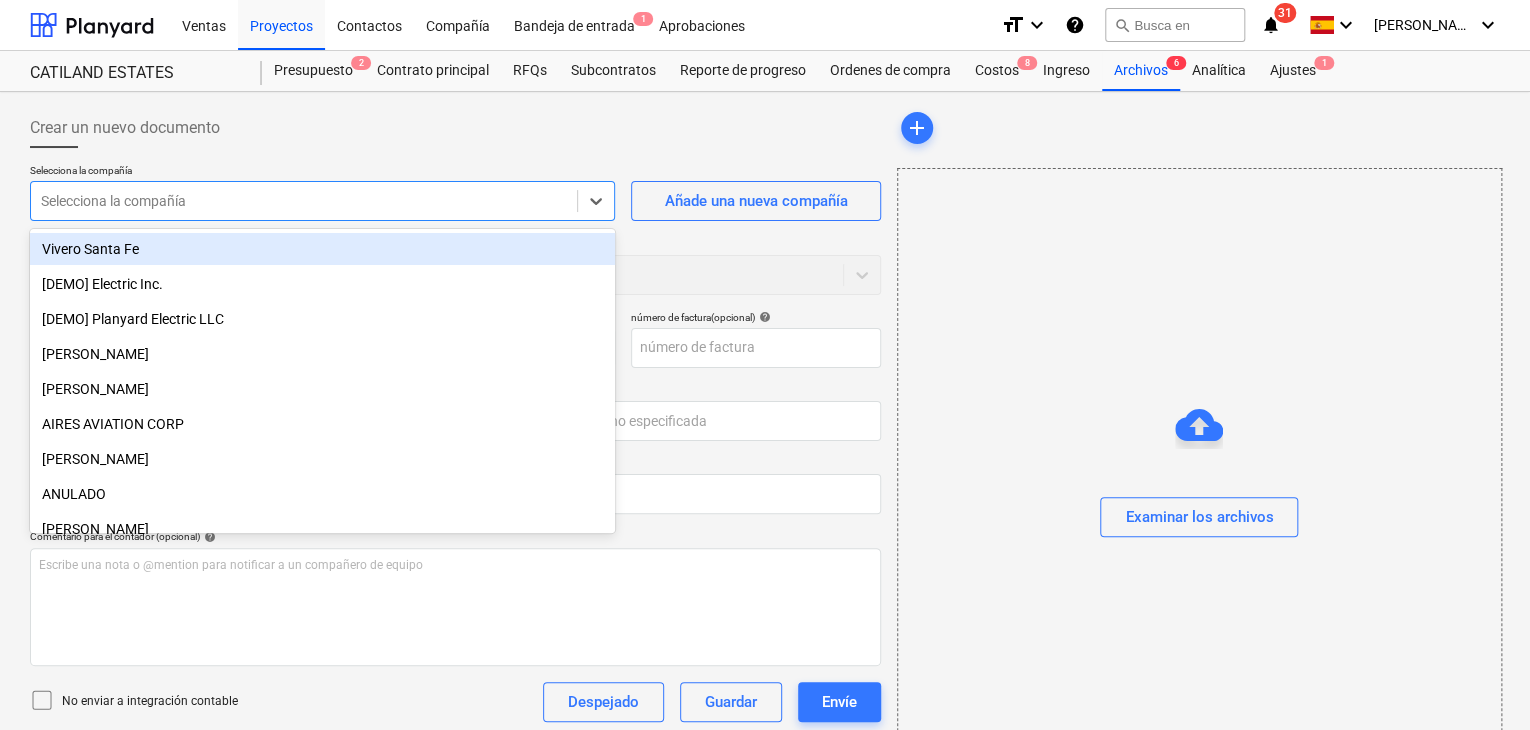 click at bounding box center [304, 201] 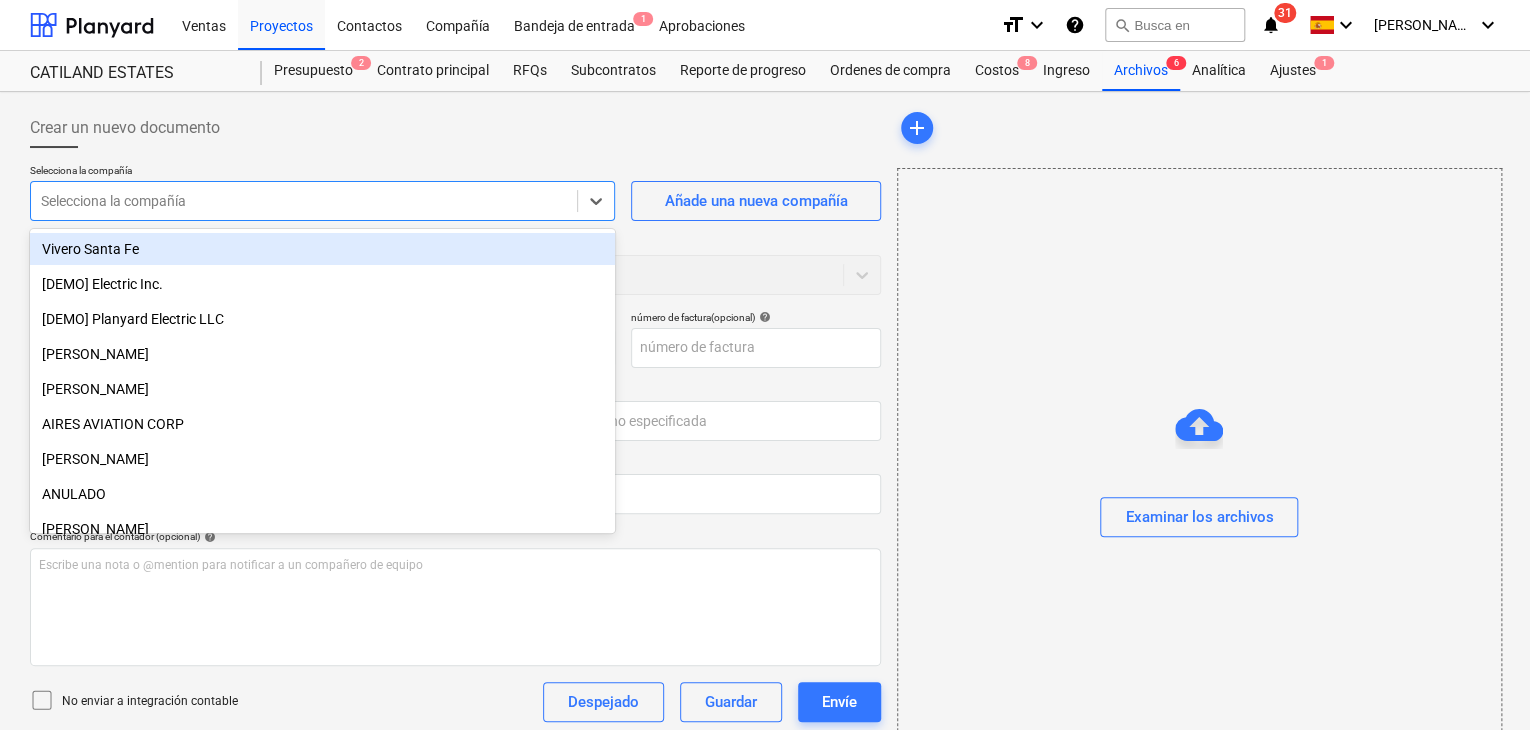 click on "Vivero Santa Fe" at bounding box center (322, 249) 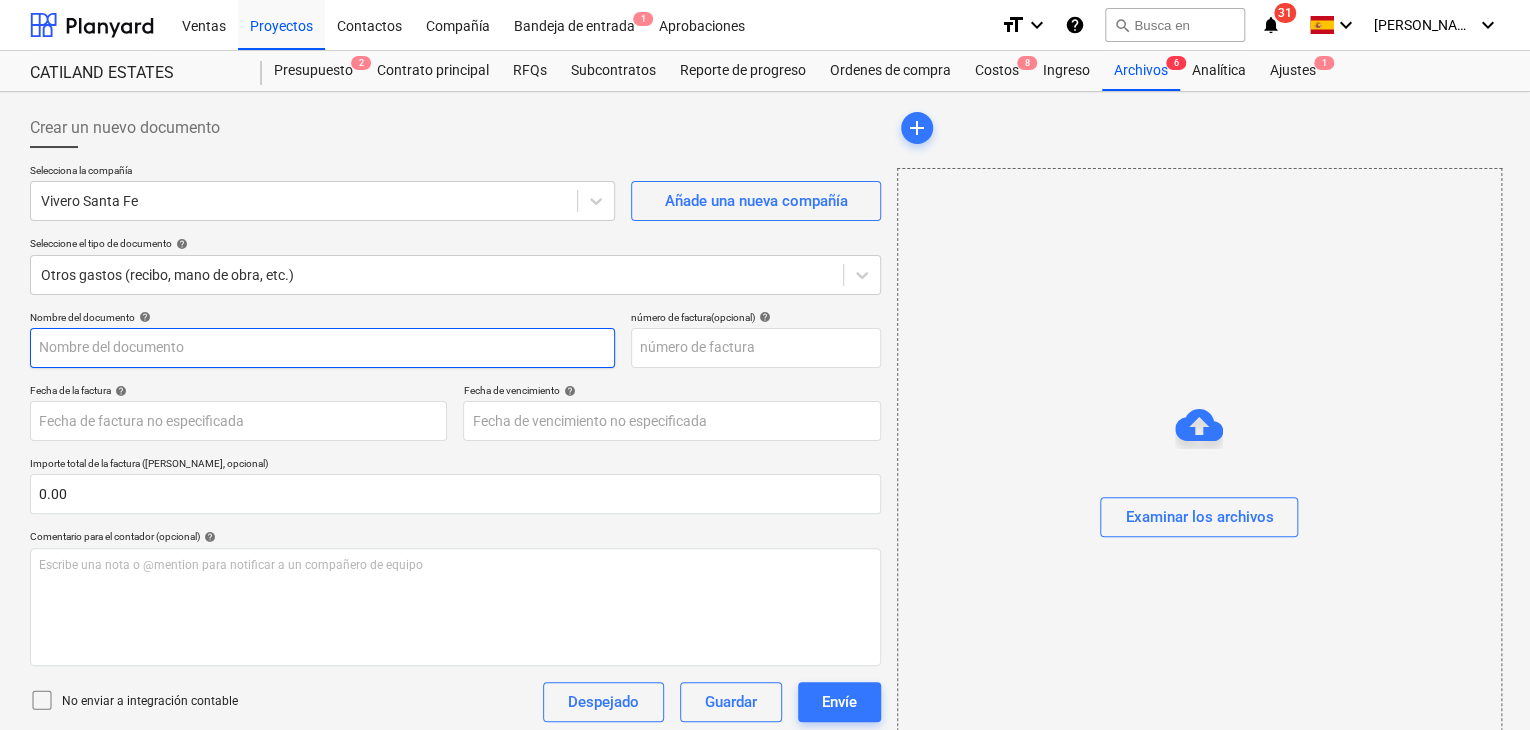 click at bounding box center (322, 348) 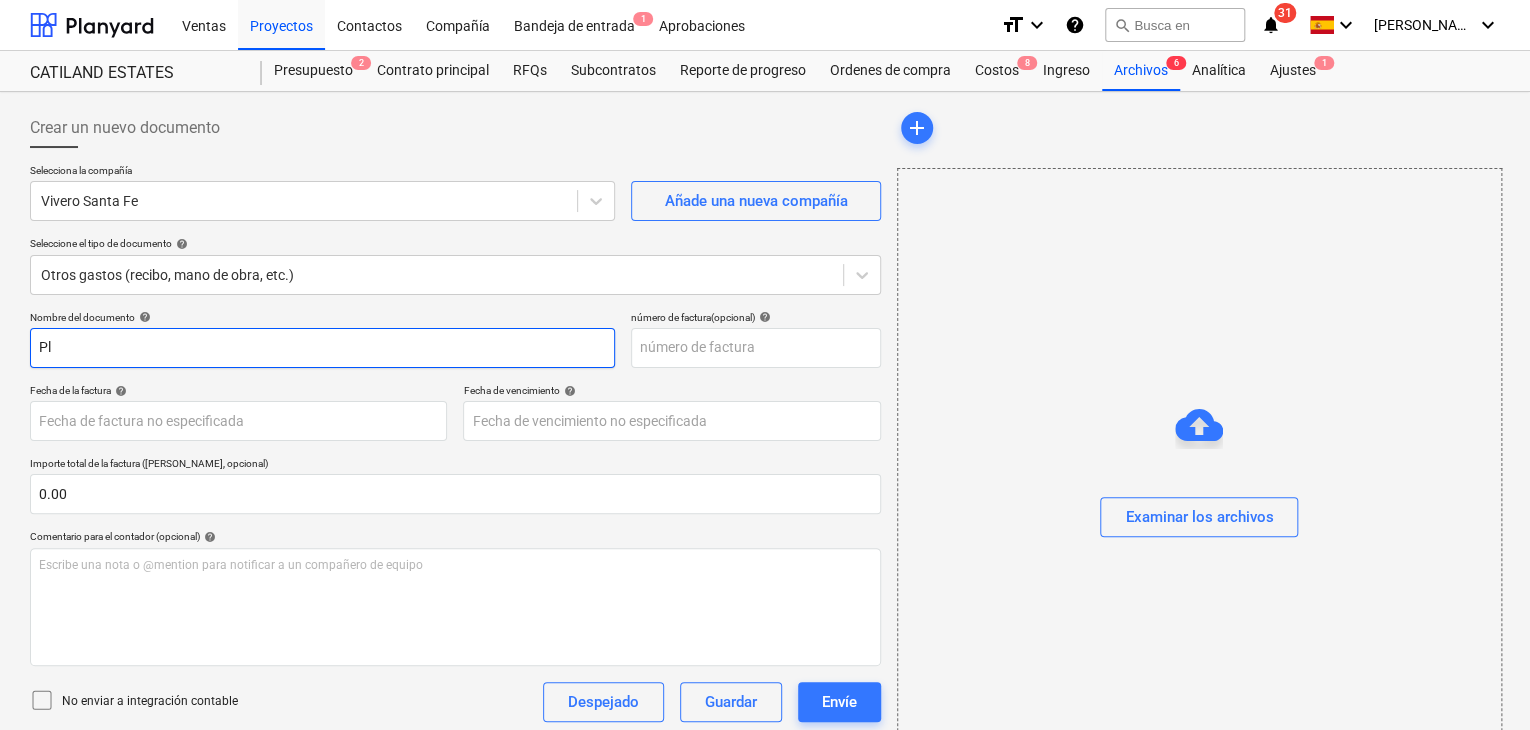 type on "P" 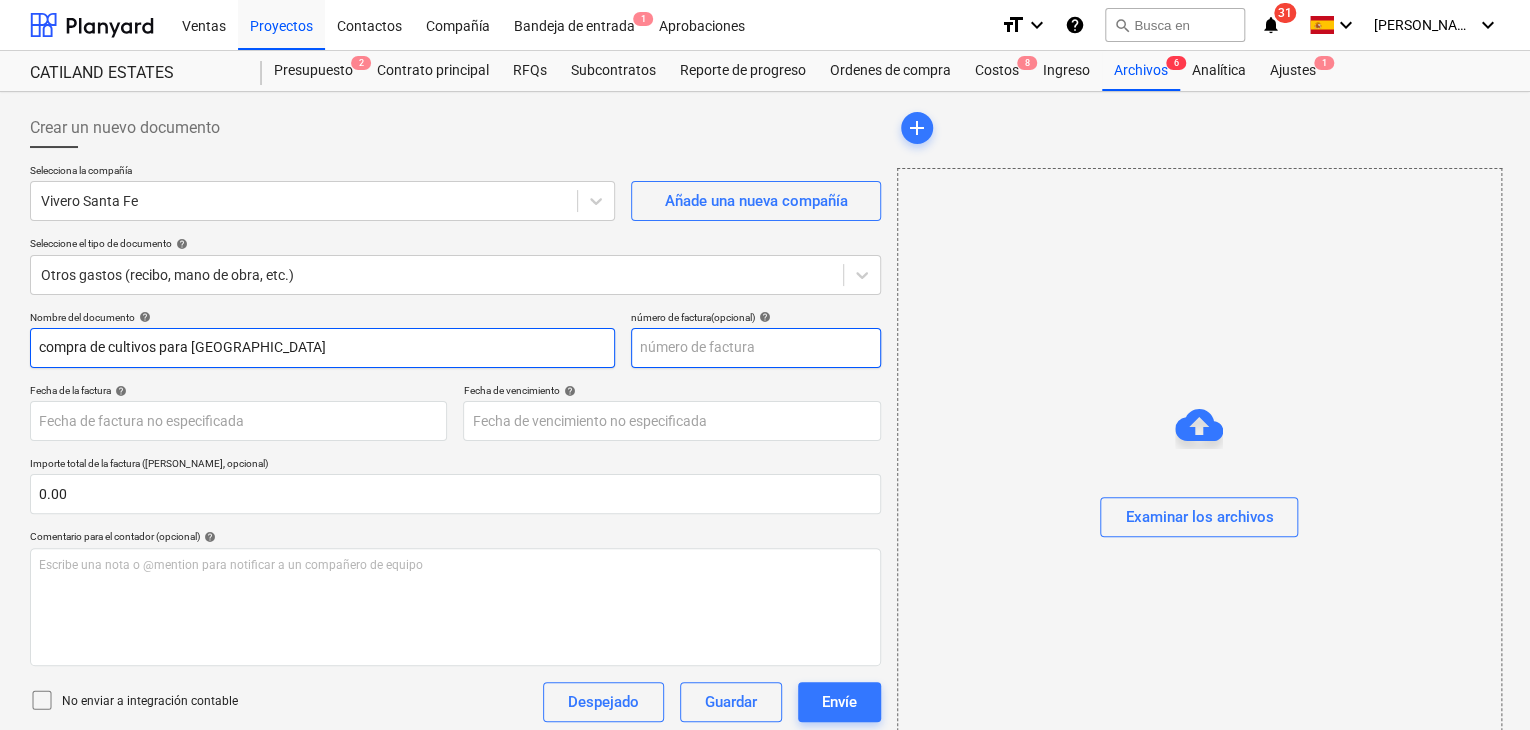 type on "compra de cultivos para [GEOGRAPHIC_DATA]" 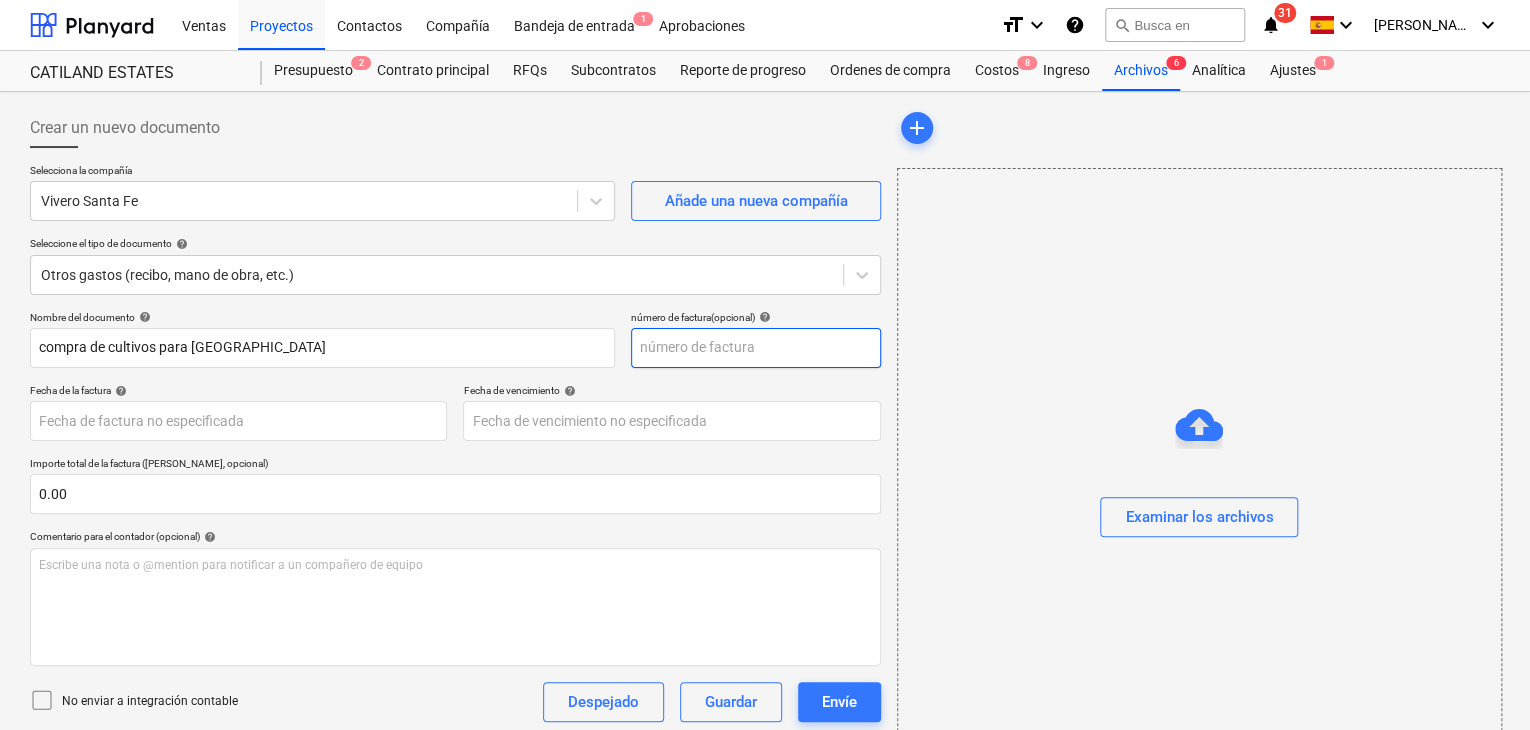 click at bounding box center [756, 348] 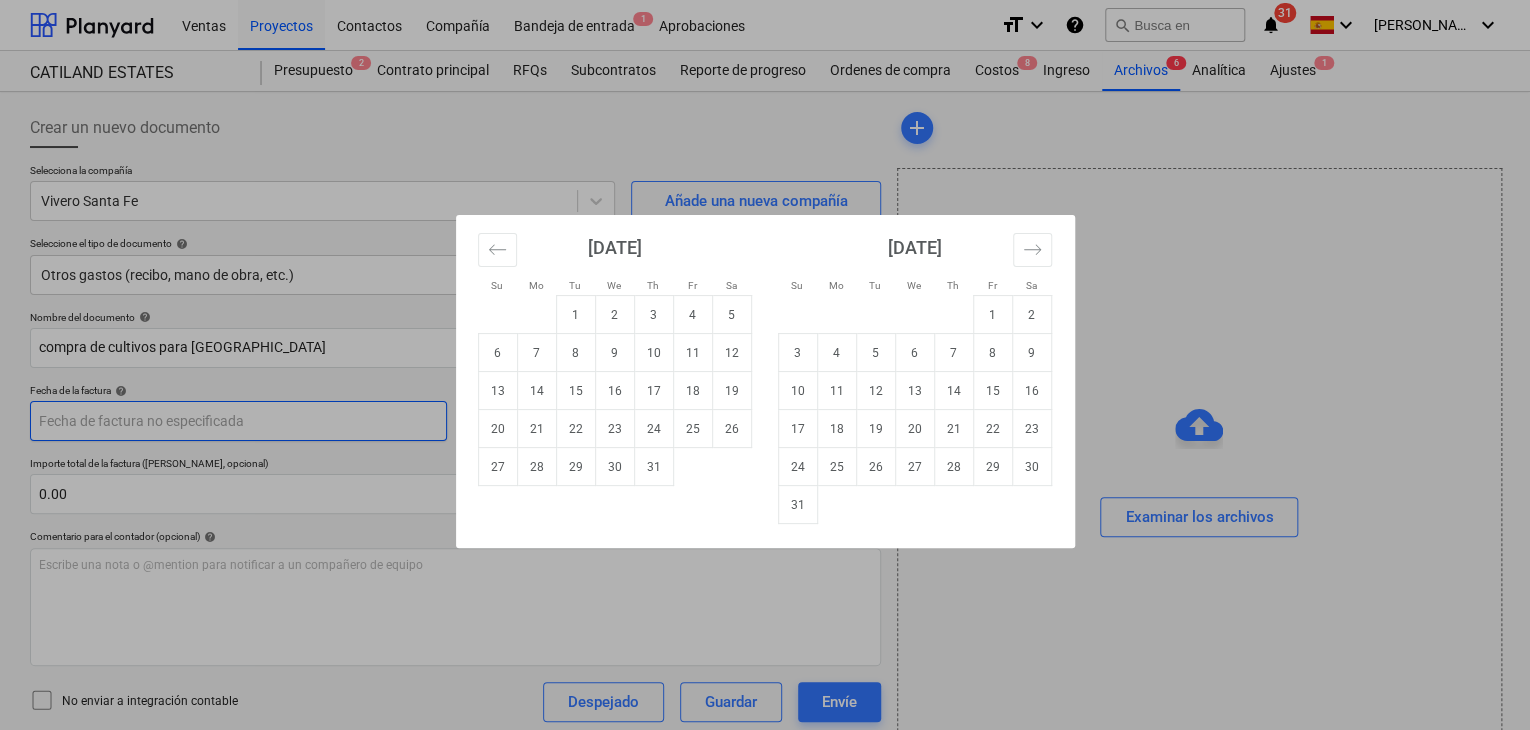 click on "Ventas Proyectos Contactos Compañía Bandeja de entrada 1 Aprobaciones format_size keyboard_arrow_down help search Busca en notifications 31 keyboard_arrow_down [PERSON_NAME] keyboard_arrow_down CATILAND ESTATES Presupuesto 2 Contrato principal RFQs Subcontratos Reporte de progreso Ordenes de compra Costos 8 Ingreso Archivos 6 Analítica Ajustes 1 Crear un nuevo documento Selecciona la compañía  Vivero Santa Fe   Añade una nueva compañía Seleccione el tipo de documento help Otros gastos (recibo, mano de obra, etc.) Nombre del documento help compra de cultivos para Bahía Honda número de factura  (opcional) help Fecha de la factura help Press the down arrow key to interact with the calendar and
select a date. Press the question mark key to get the keyboard shortcuts for changing dates. Fecha de vencimiento help Press the down arrow key to interact with the calendar and
select a date. Press the question mark key to get the keyboard shortcuts for changing dates. 0.00 help ﻿ Despejado Guardar Envíe" at bounding box center (765, 365) 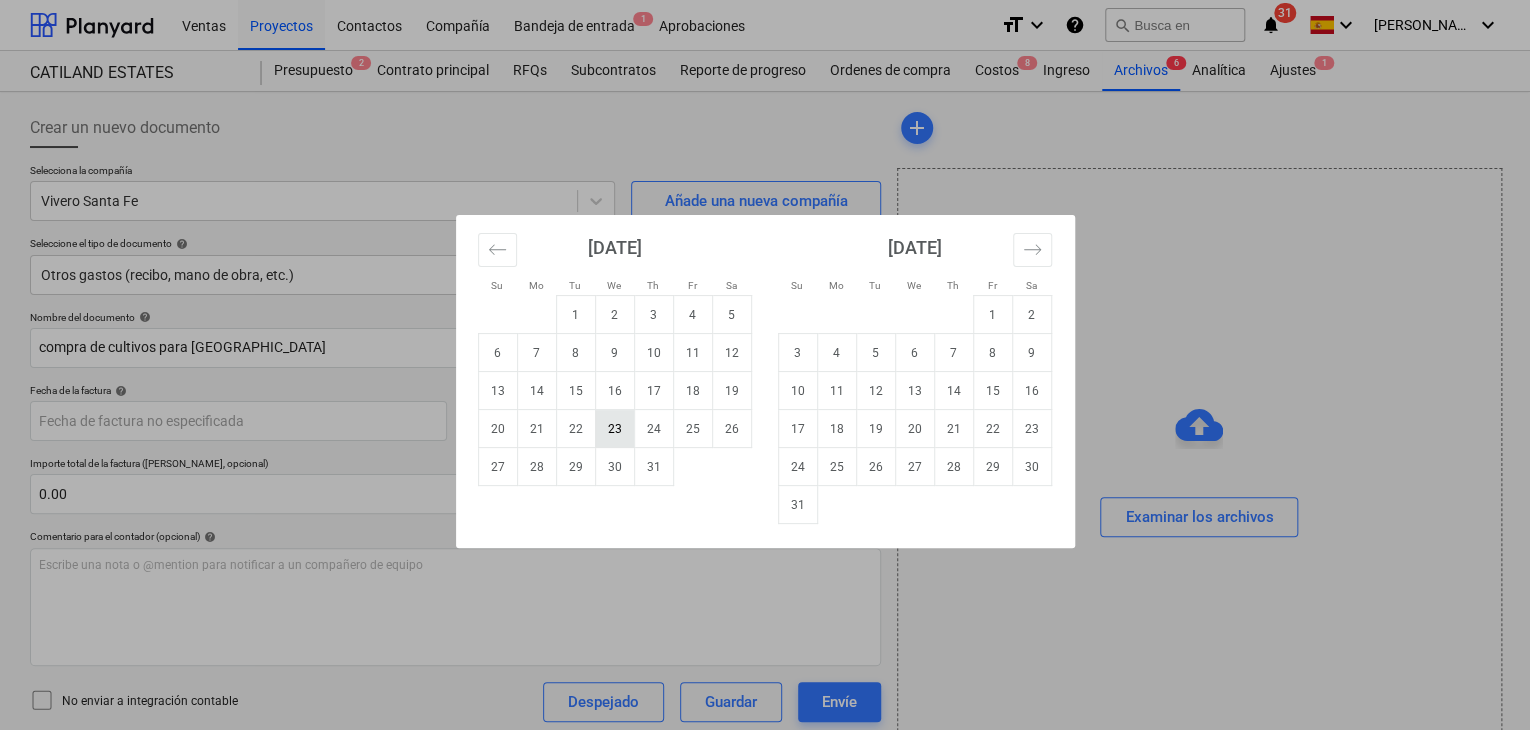 click on "23" at bounding box center (614, 429) 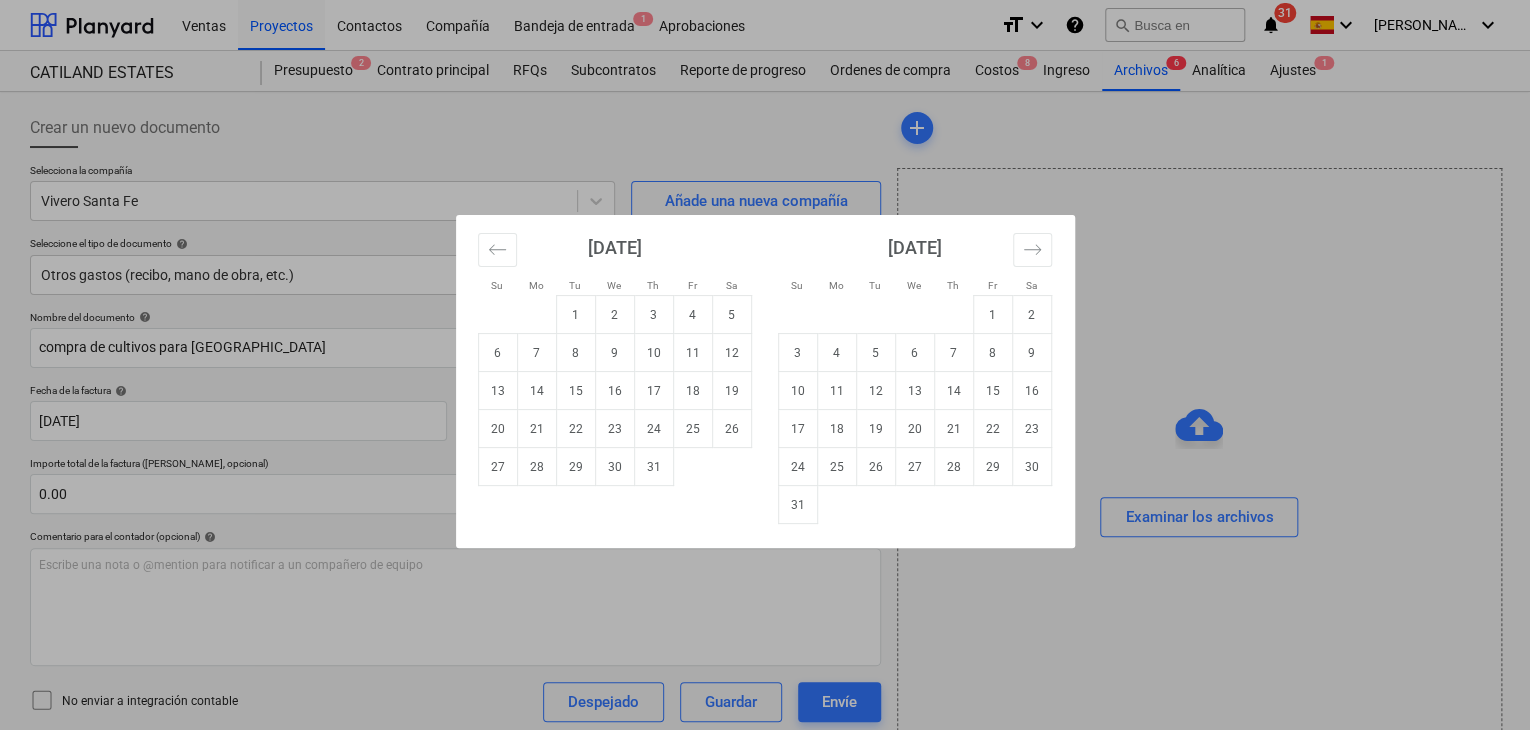 click on "Ventas Proyectos Contactos Compañía Bandeja de entrada 1 Aprobaciones format_size keyboard_arrow_down help search Busca en notifications 31 keyboard_arrow_down [PERSON_NAME] keyboard_arrow_down CATILAND ESTATES Presupuesto 2 Contrato principal RFQs Subcontratos Reporte de progreso Ordenes de compra Costos 8 Ingreso Archivos 6 Analítica Ajustes 1 Crear un nuevo documento Selecciona la compañía  Vivero Santa Fe   Añade una nueva compañía Seleccione el tipo de documento help Otros gastos (recibo, mano de obra, etc.) Nombre del documento help compra de cultivos para Bahía Honda número de factura  (opcional) help Fecha de la factura help [DATE] 23.07.2025 Press the down arrow key to interact with the calendar and
select a date. Press the question mark key to get the keyboard shortcuts for changing dates. Fecha de vencimiento help Press the down arrow key to interact with the calendar and
select a date. Press the question mark key to get the keyboard shortcuts for changing dates. 0.00 help ﻿ 1" at bounding box center (765, 365) 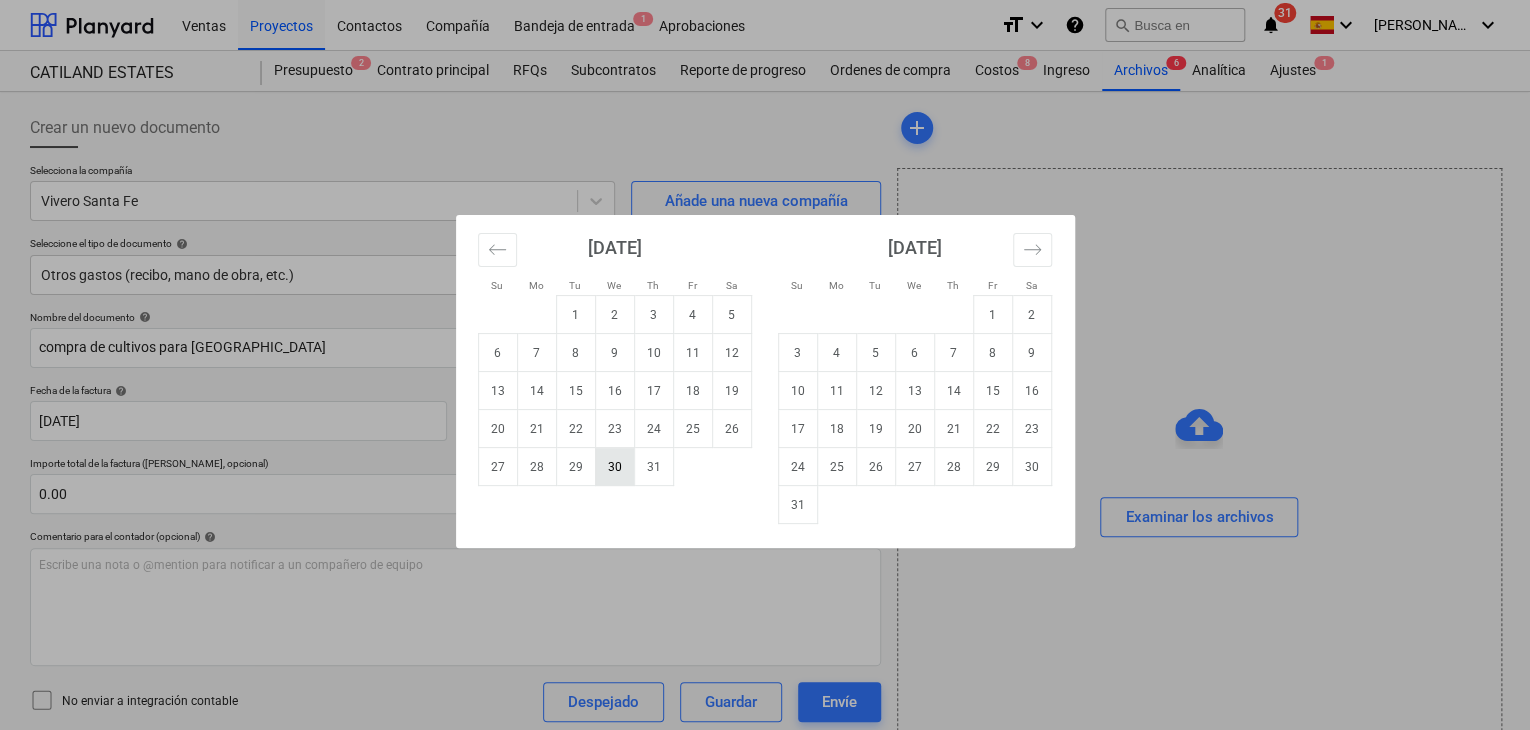 click on "30" at bounding box center [614, 467] 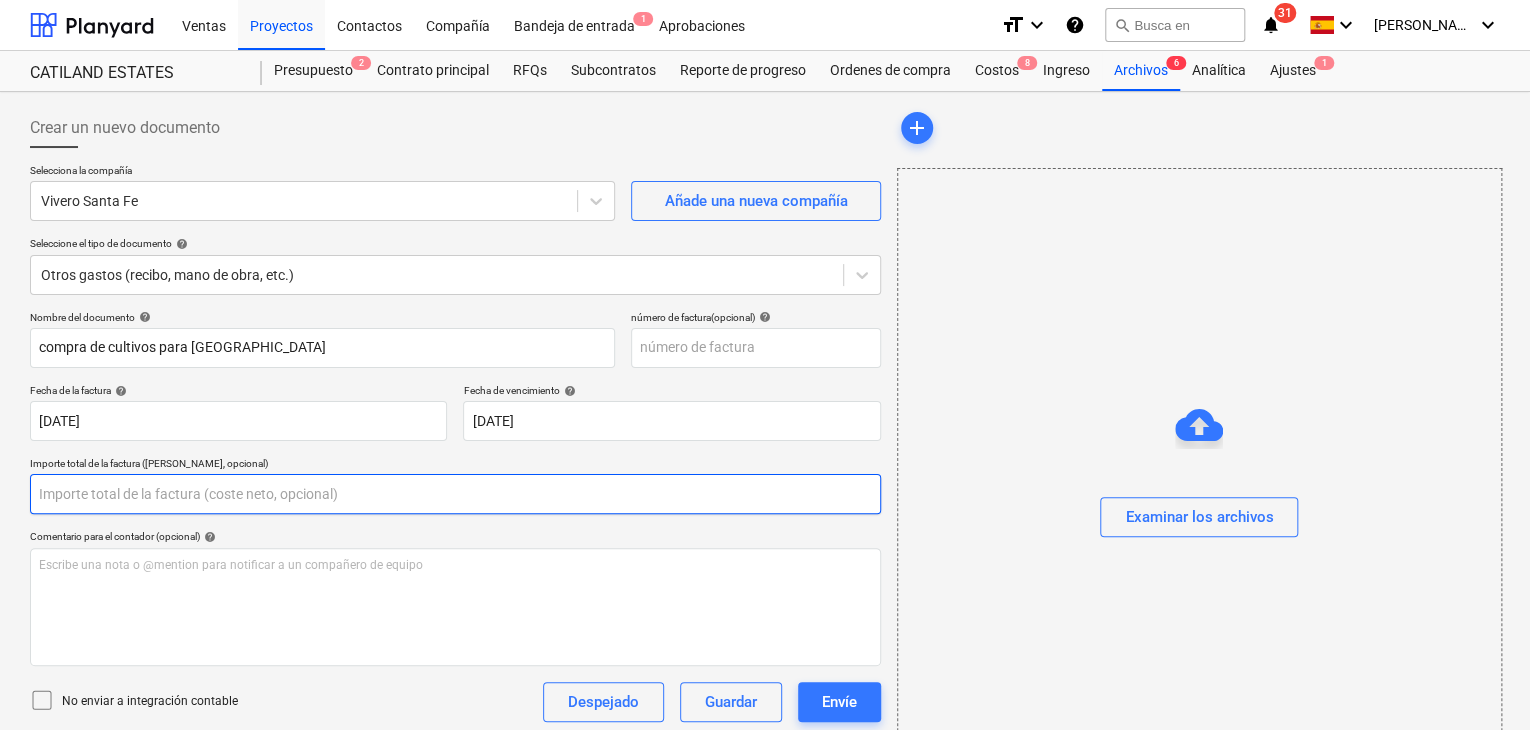 click at bounding box center (455, 494) 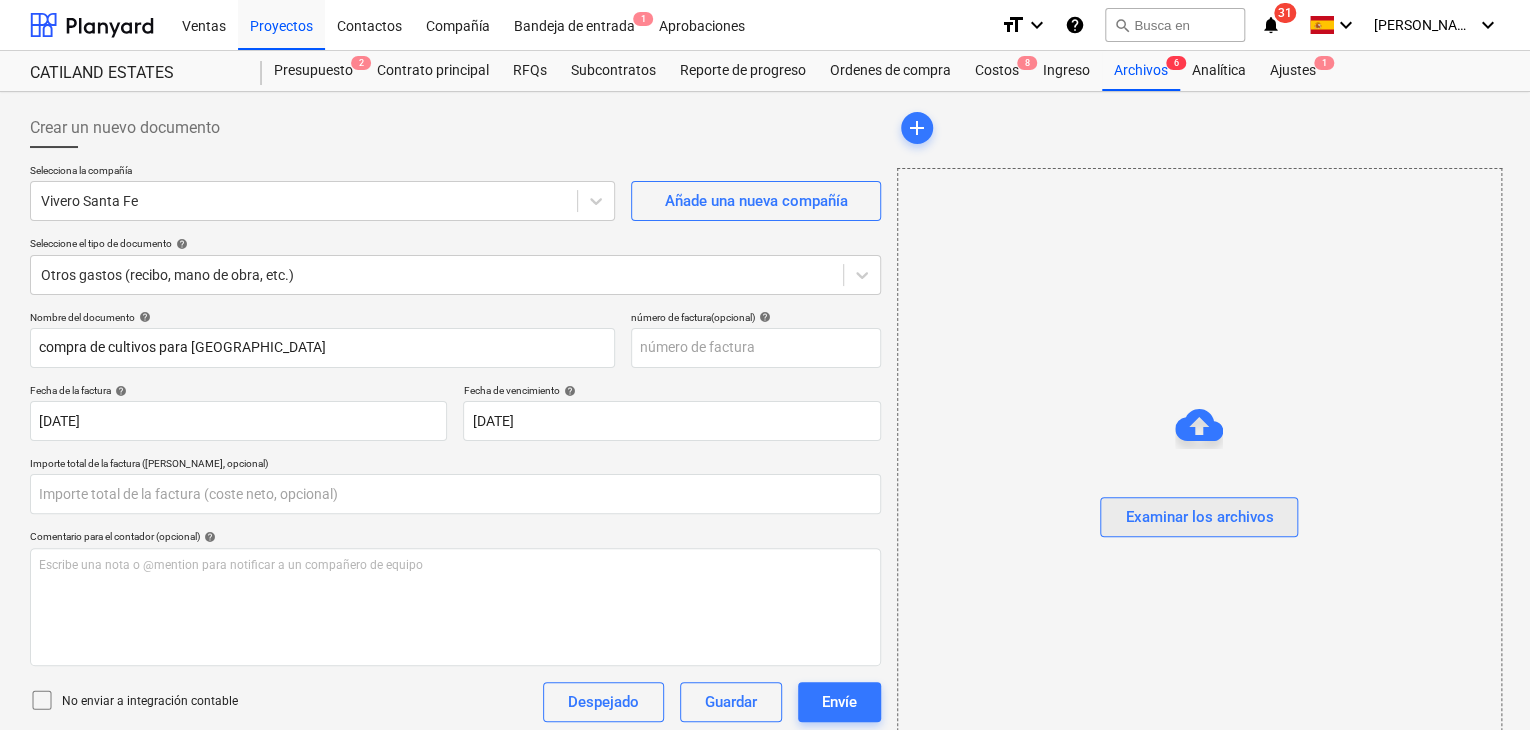click on "Examinar los archivos" at bounding box center (1199, 517) 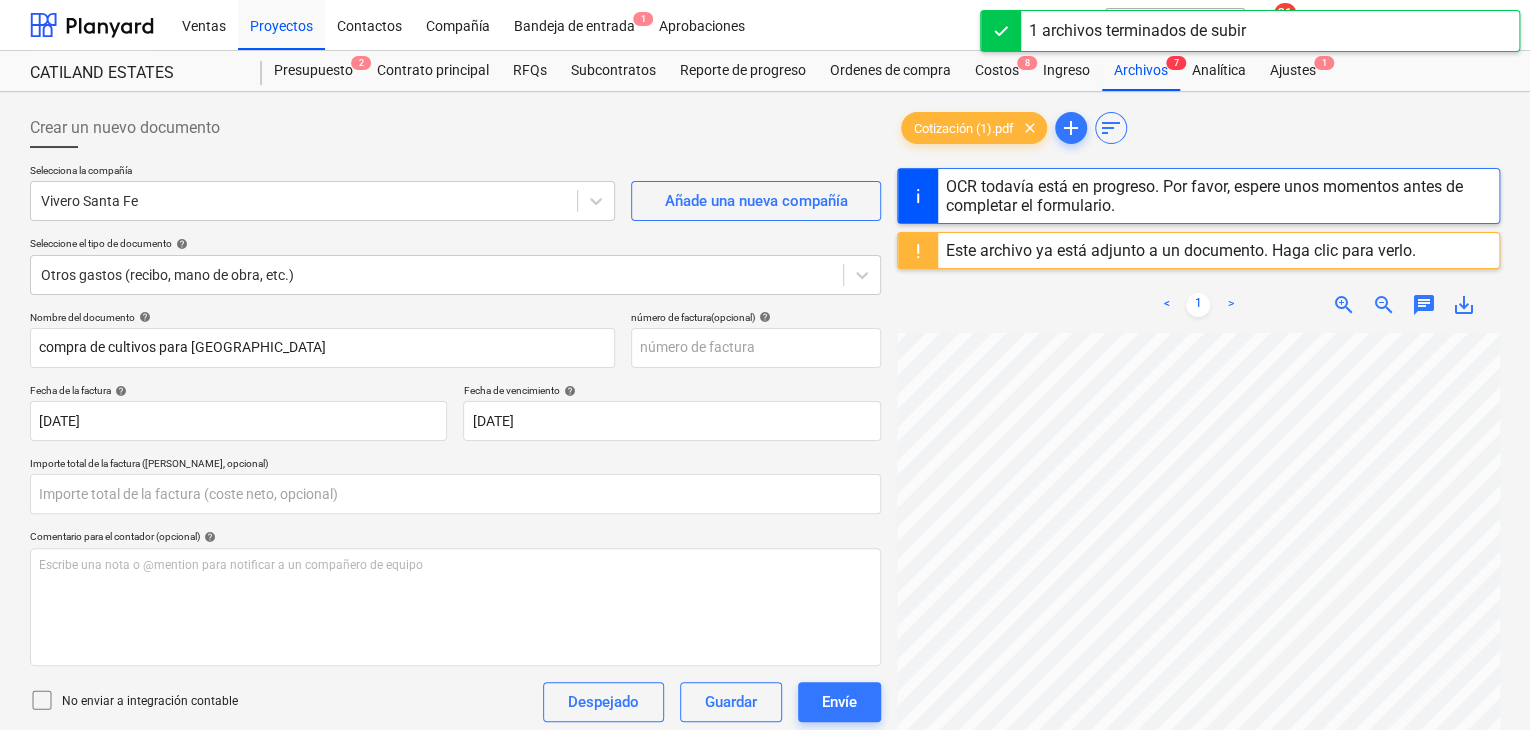 scroll, scrollTop: 330, scrollLeft: 0, axis: vertical 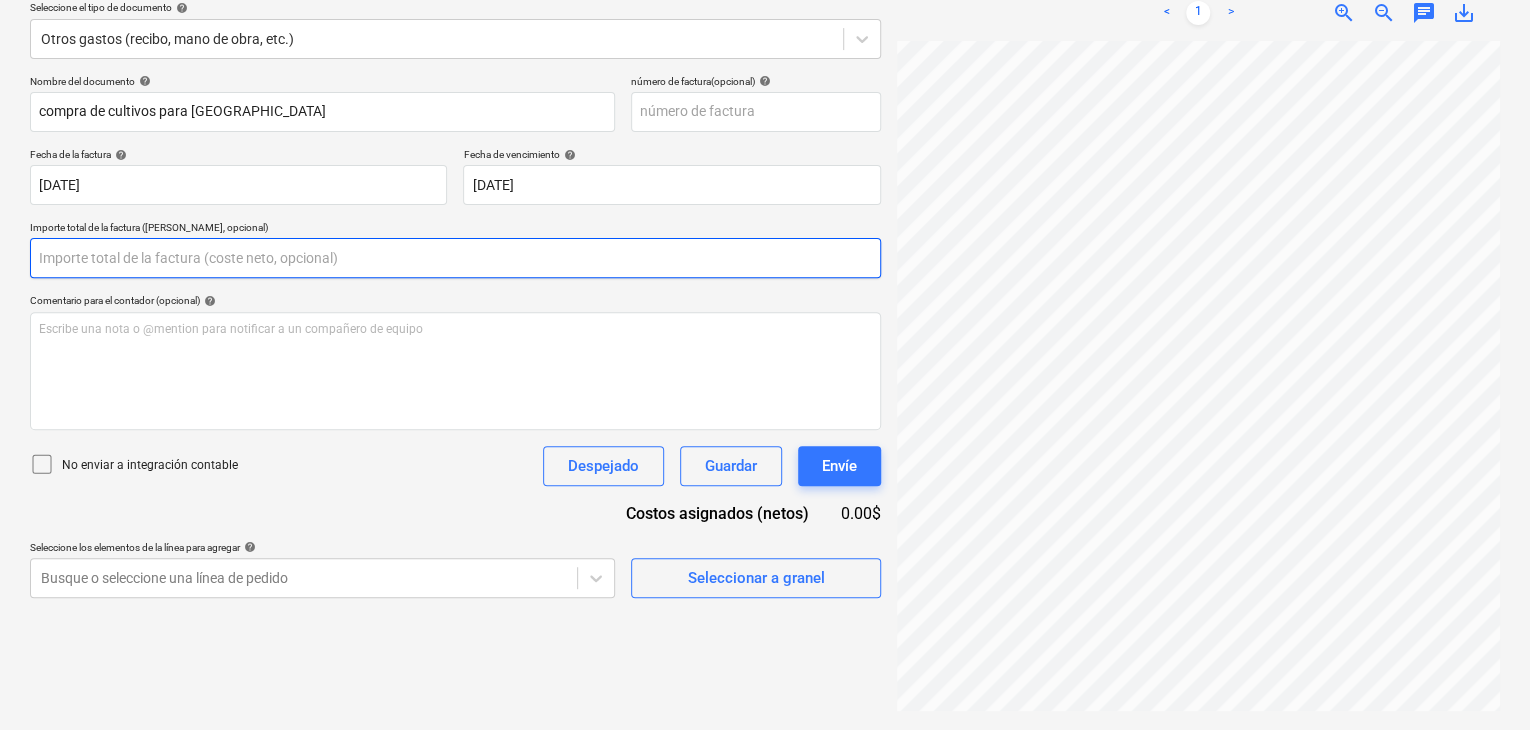 click at bounding box center [455, 258] 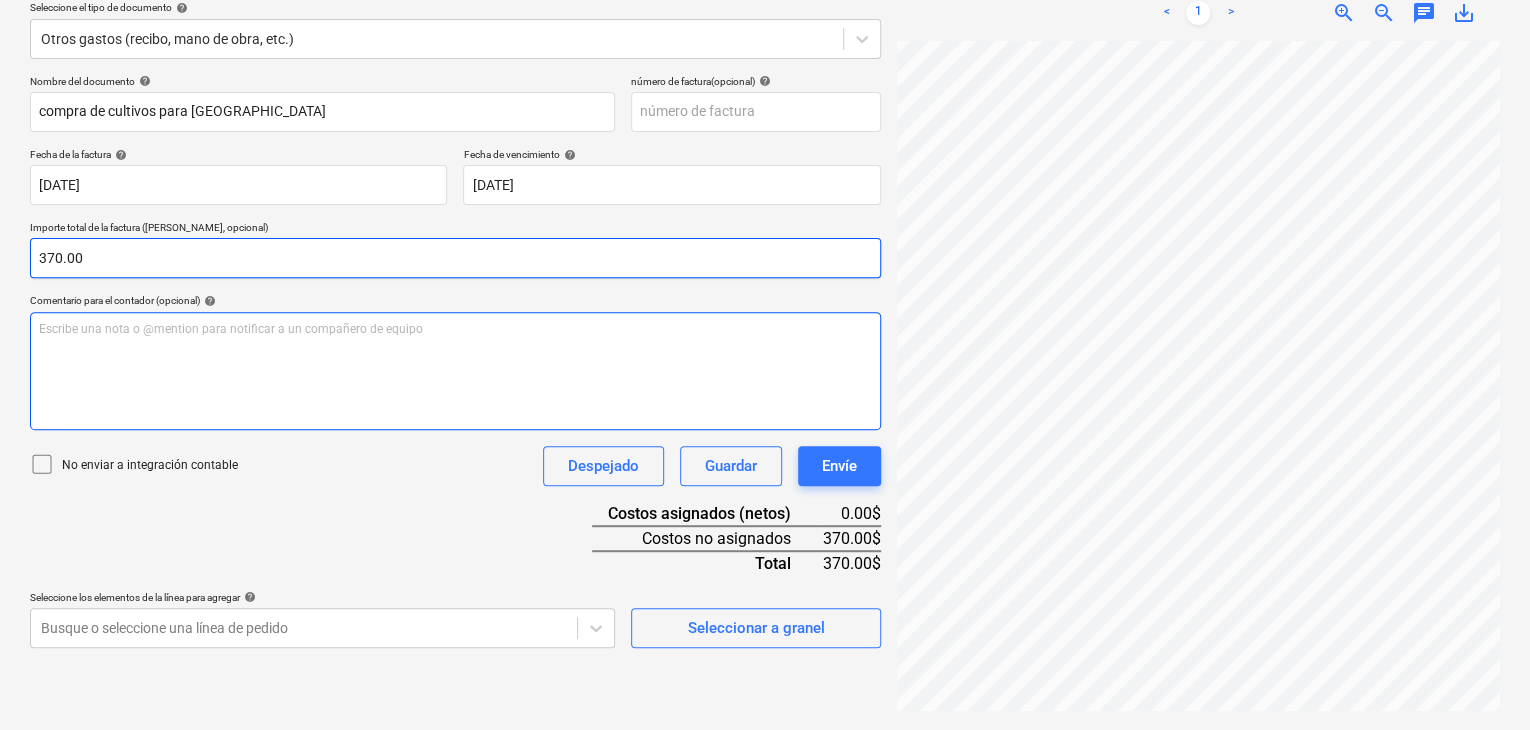 type on "370.00" 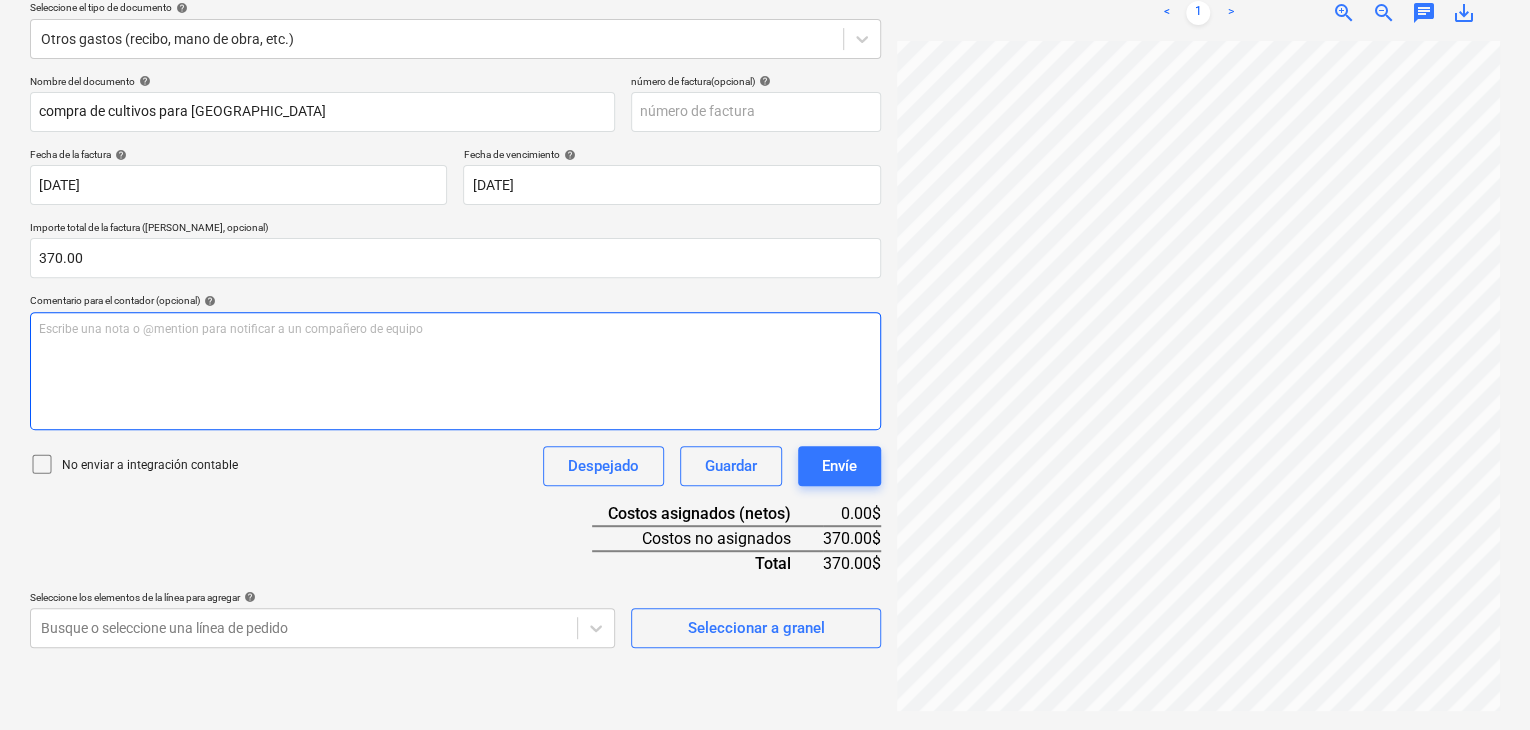click on "Escribe una nota o @mention para notificar a un compañero de equipo ﻿" at bounding box center (455, 329) 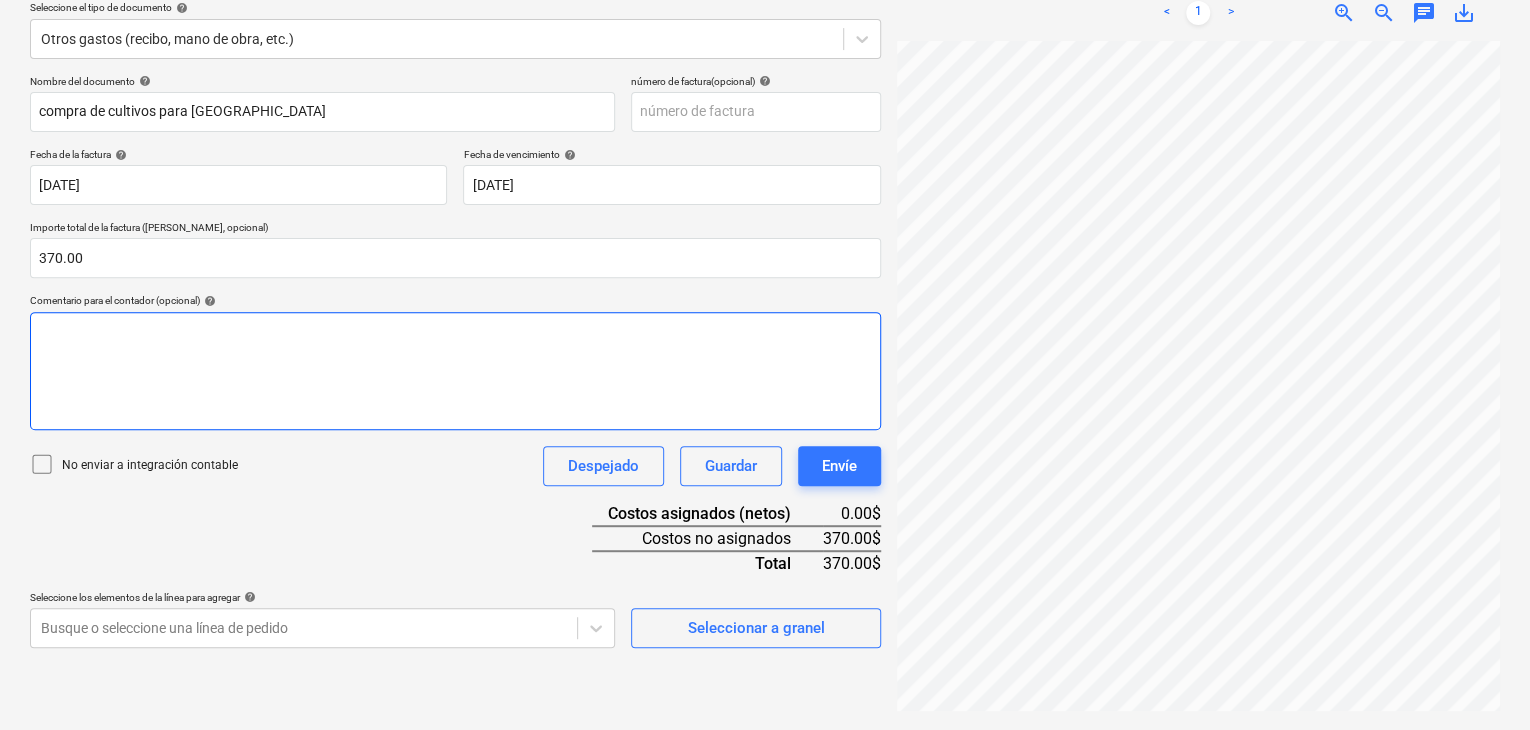type 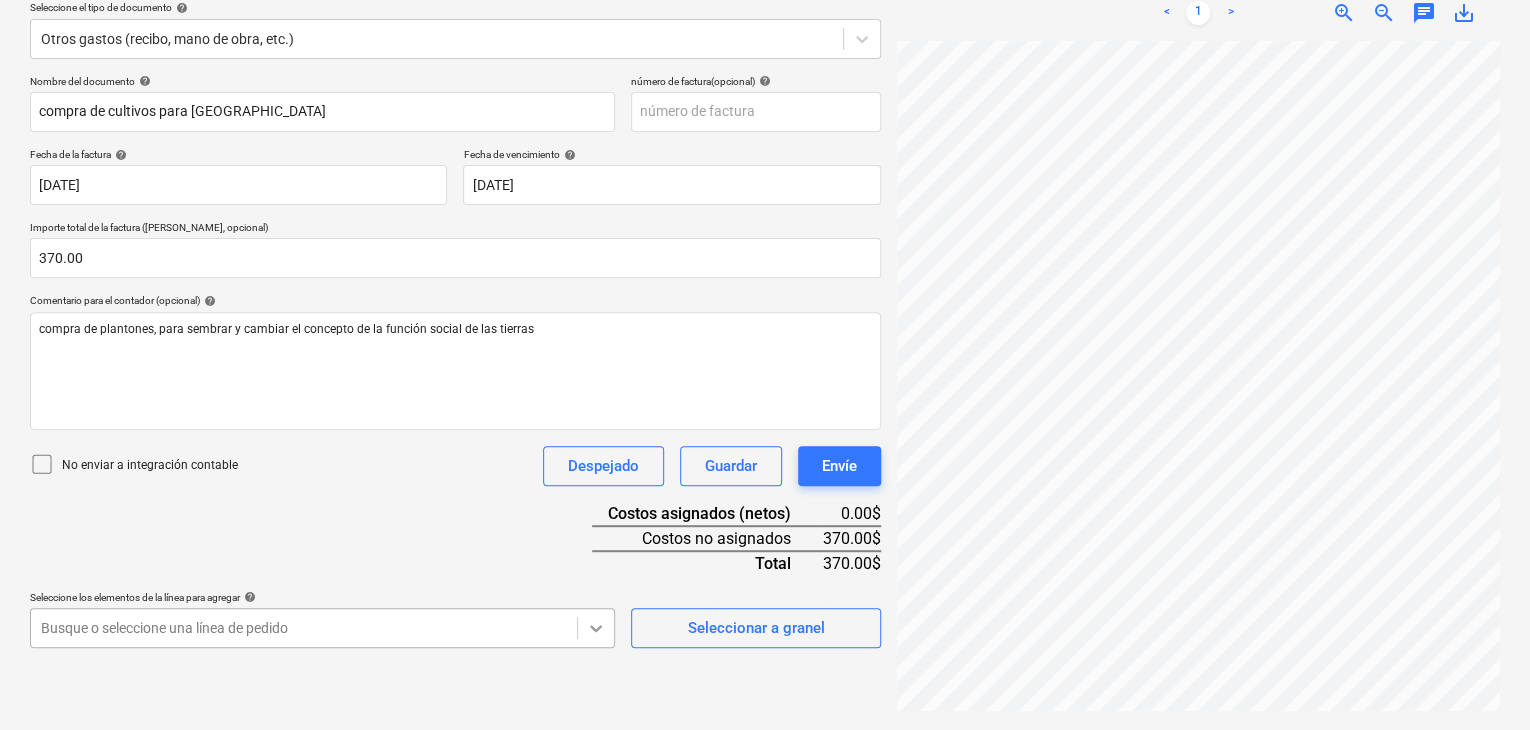 scroll, scrollTop: 465, scrollLeft: 0, axis: vertical 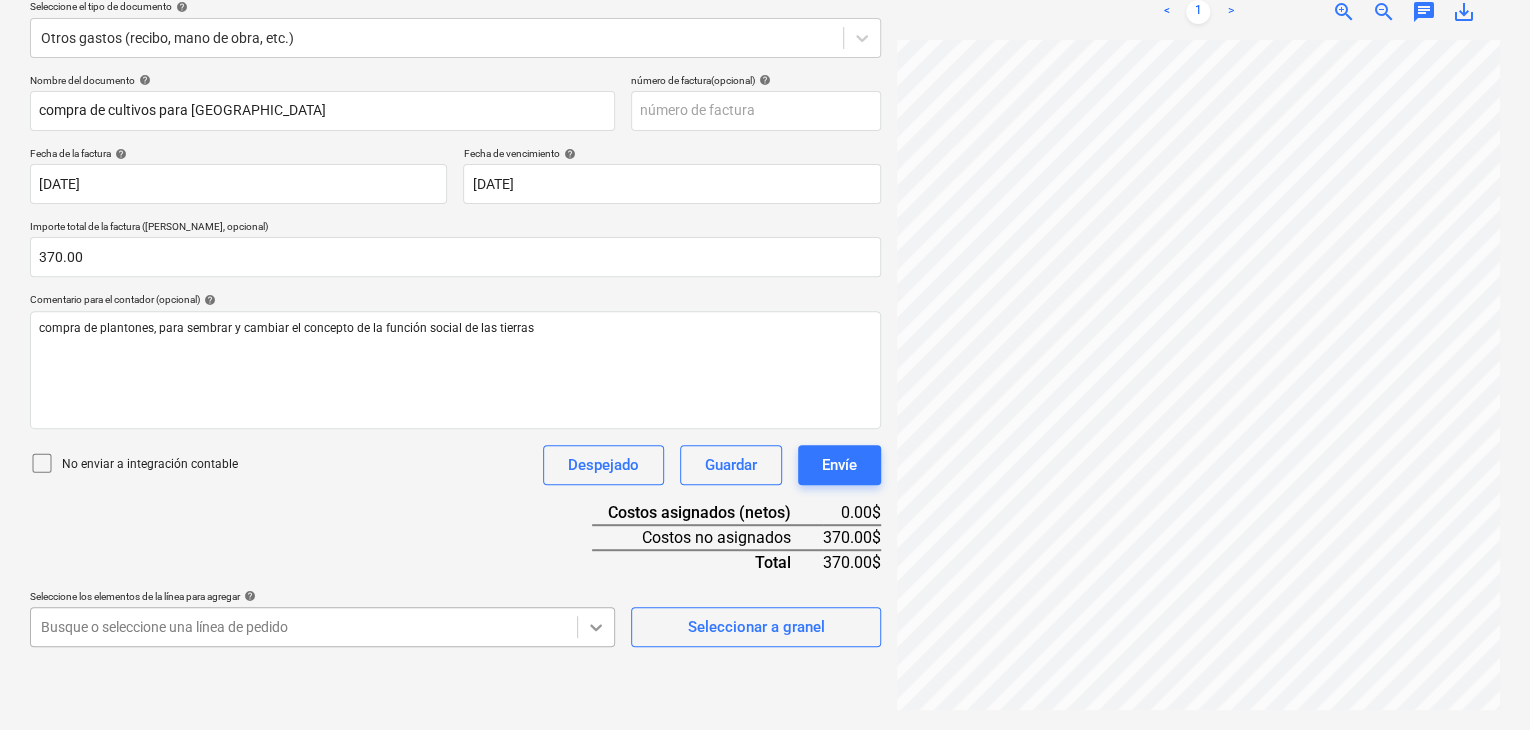 click on "Ventas Proyectos Contactos Compañía Bandeja de entrada 1 Aprobaciones format_size keyboard_arrow_down help search Busca en notifications 31 keyboard_arrow_down [PERSON_NAME] keyboard_arrow_down CATILAND ESTATES Presupuesto 2 Contrato principal RFQs Subcontratos Reporte de progreso Ordenes de compra Costos 8 Ingreso Archivos 7 Analítica Ajustes 1 Crear un nuevo documento Selecciona la compañía  Vivero Santa Fe   Añade una nueva compañía Seleccione el tipo de documento help Otros gastos (recibo, mano de obra, etc.) Nombre del documento help compra de cultivos para Bahía Honda número de factura  (opcional) help Fecha de la factura help [DATE] 23.07.2025 Press the down arrow key to interact with the calendar and
select a date. Press the question mark key to get the keyboard shortcuts for changing dates. Fecha de vencimiento help [DATE] [DATE] Importe total de la factura (coste neto, opcional) 370.00 Comentario para el contador (opcional) help No enviar a integración contable Despejado" at bounding box center [765, 128] 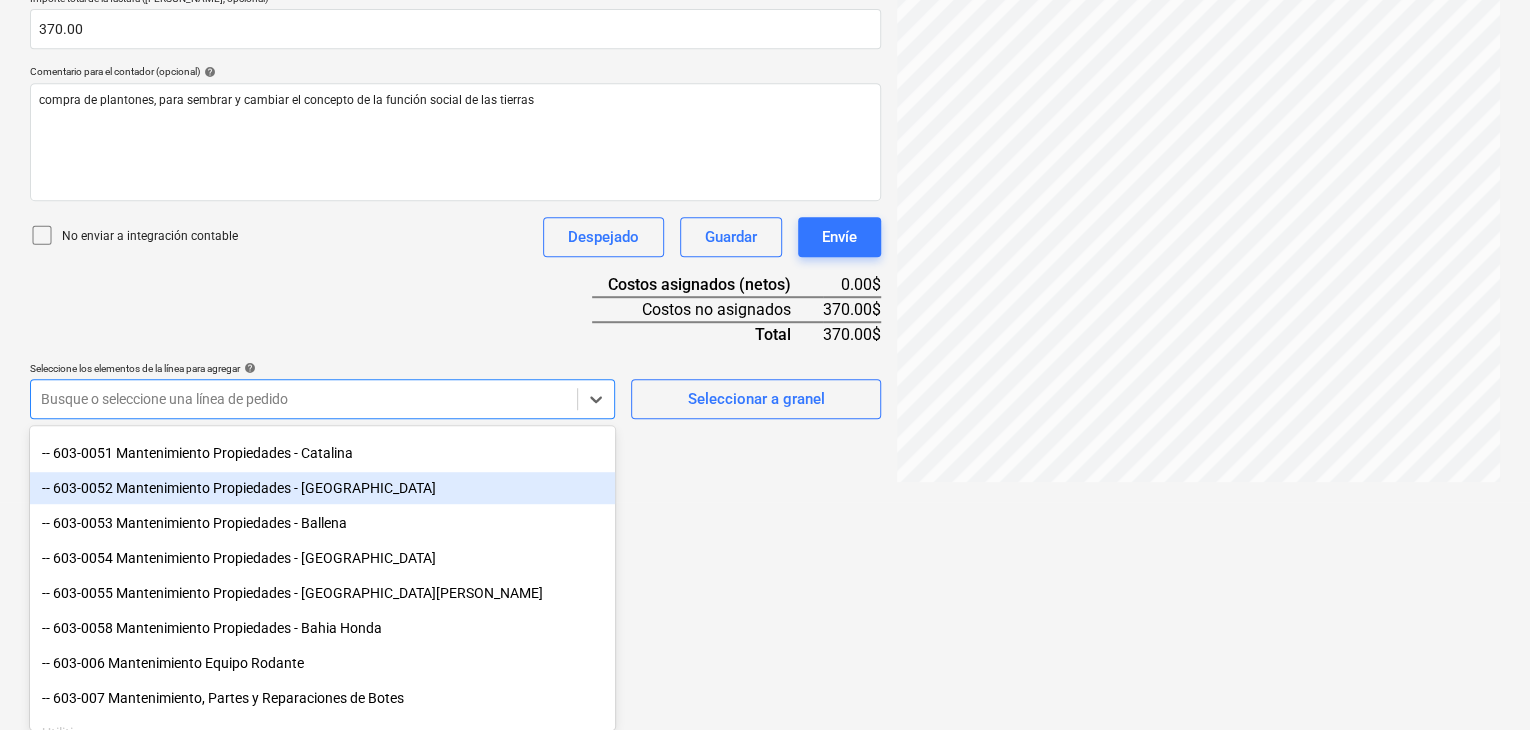 scroll, scrollTop: 800, scrollLeft: 0, axis: vertical 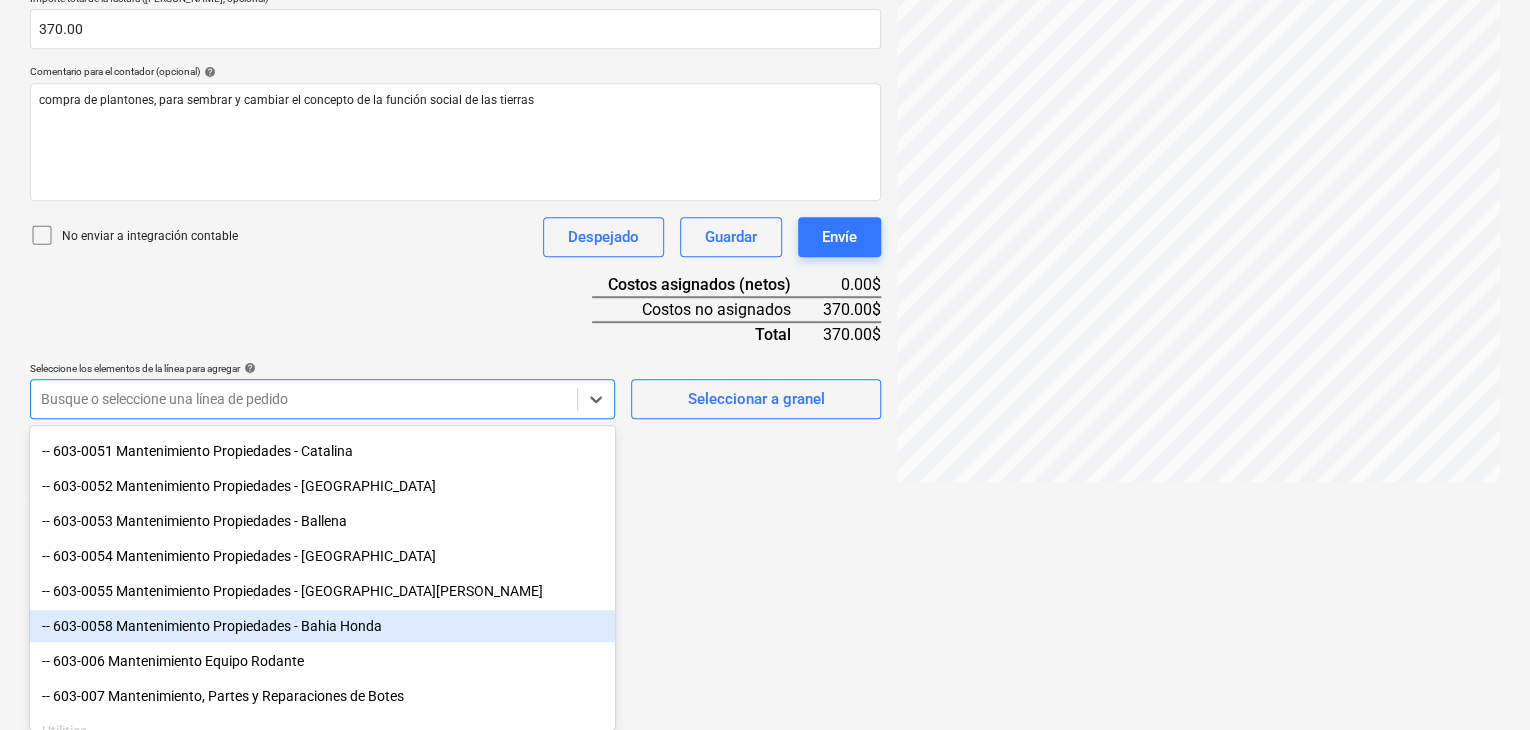 drag, startPoint x: 408, startPoint y: 613, endPoint x: 399, endPoint y: 626, distance: 15.811388 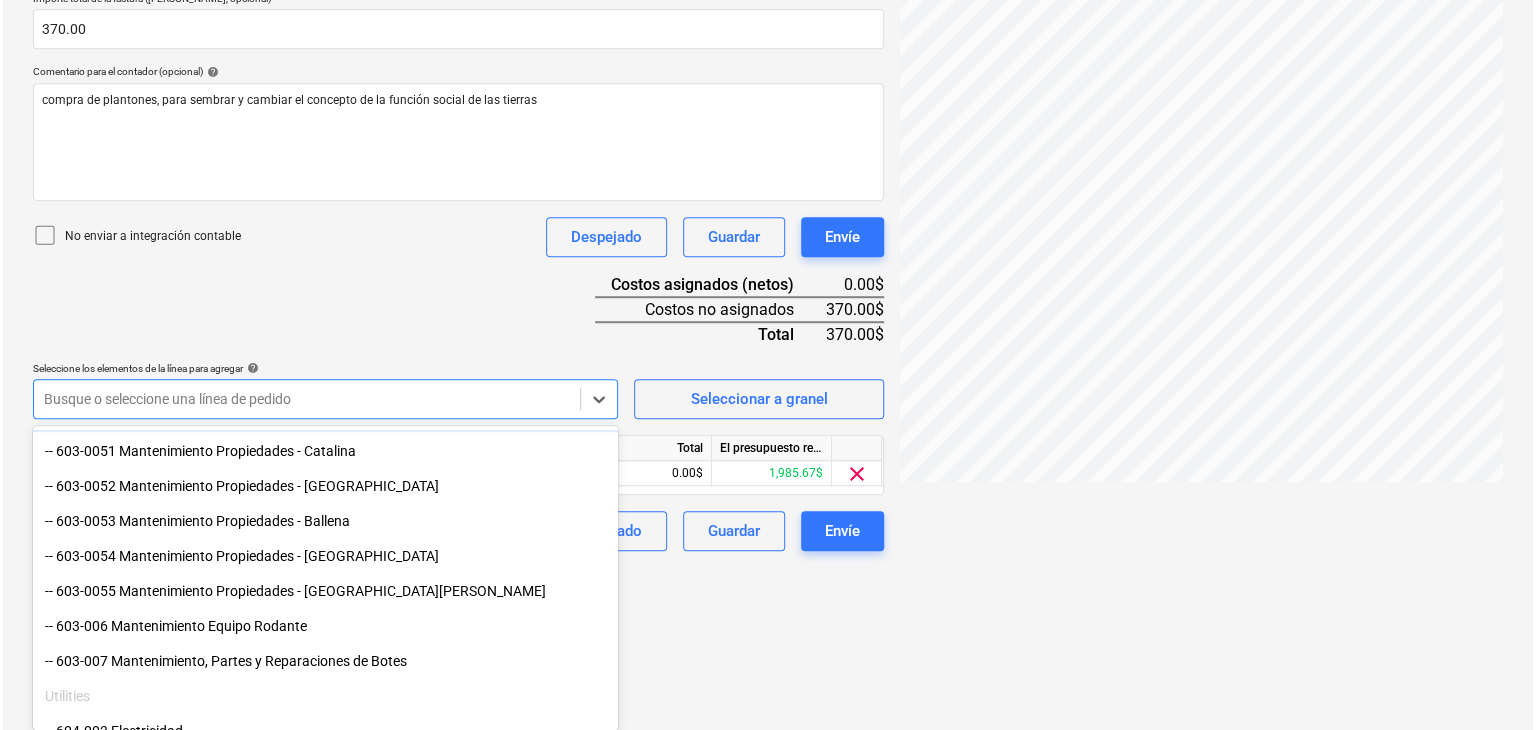 scroll, scrollTop: 301, scrollLeft: 0, axis: vertical 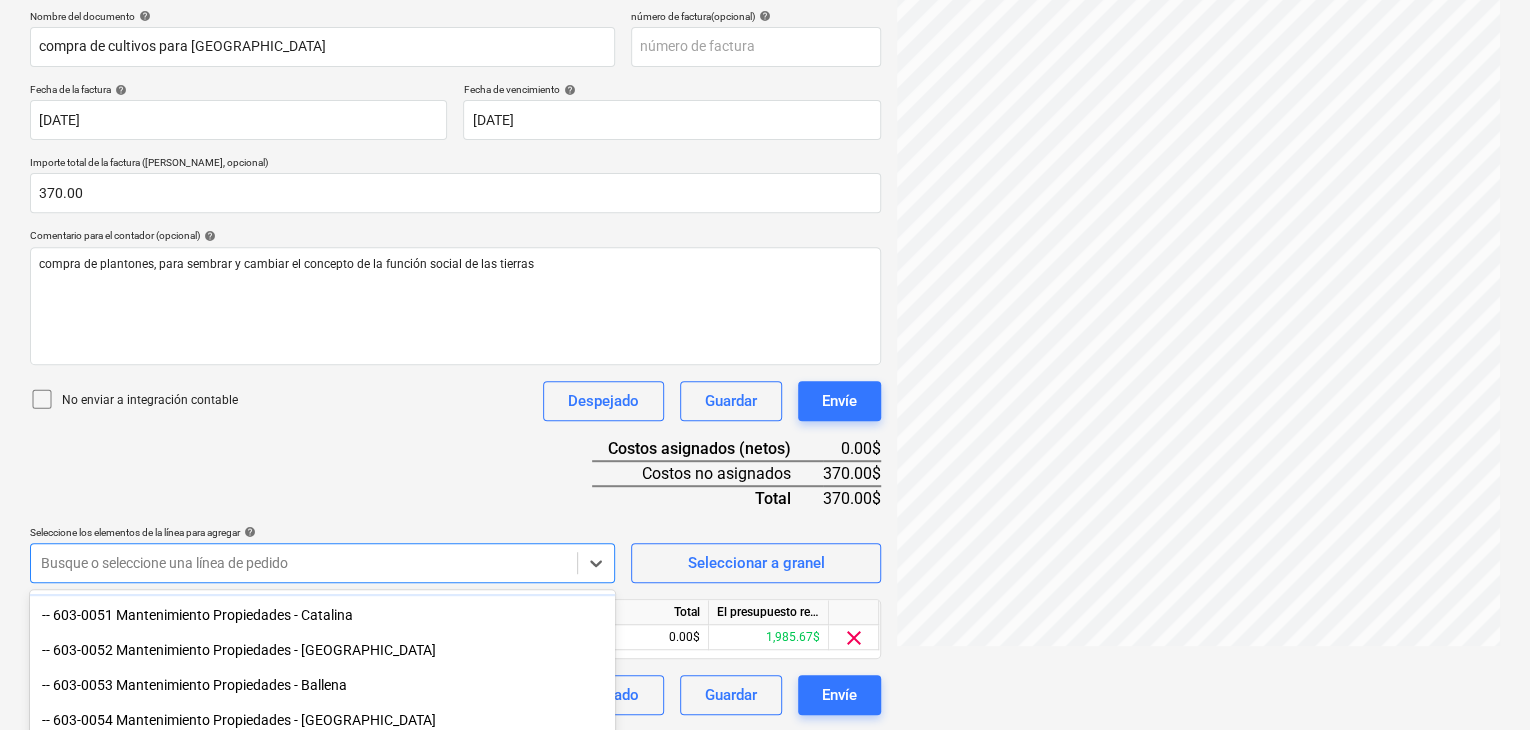 click on "Nombre del documento help compra de cultivos para Bahía Honda número de factura  (opcional) help Fecha de la factura help [DATE] 23.07.2025 Press the down arrow key to interact with the calendar and
select a date. Press the question mark key to get the keyboard shortcuts for changing dates. Fecha de vencimiento help [DATE] [DATE] Press the down arrow key to interact with the calendar and
select a date. Press the question mark key to get the keyboard shortcuts for changing dates. Importe total de la factura (coste neto, opcional) 370.00 Comentario para el contador (opcional) help  compra de plantones, para sembrar y cambiar el concepto de la función social de las tierras No enviar a integración contable Despejado Guardar Envíe Costos asignados (netos) 0.00$ Costos no asignados 370.00$ Total 370.00$ Seleccione los elementos de la línea para agregar help option --  603-0058 Mantenimiento Propiedades - Bahia Honda, selected. Busque o seleccione una línea de pedido Seleccionar a granel" at bounding box center (455, 362) 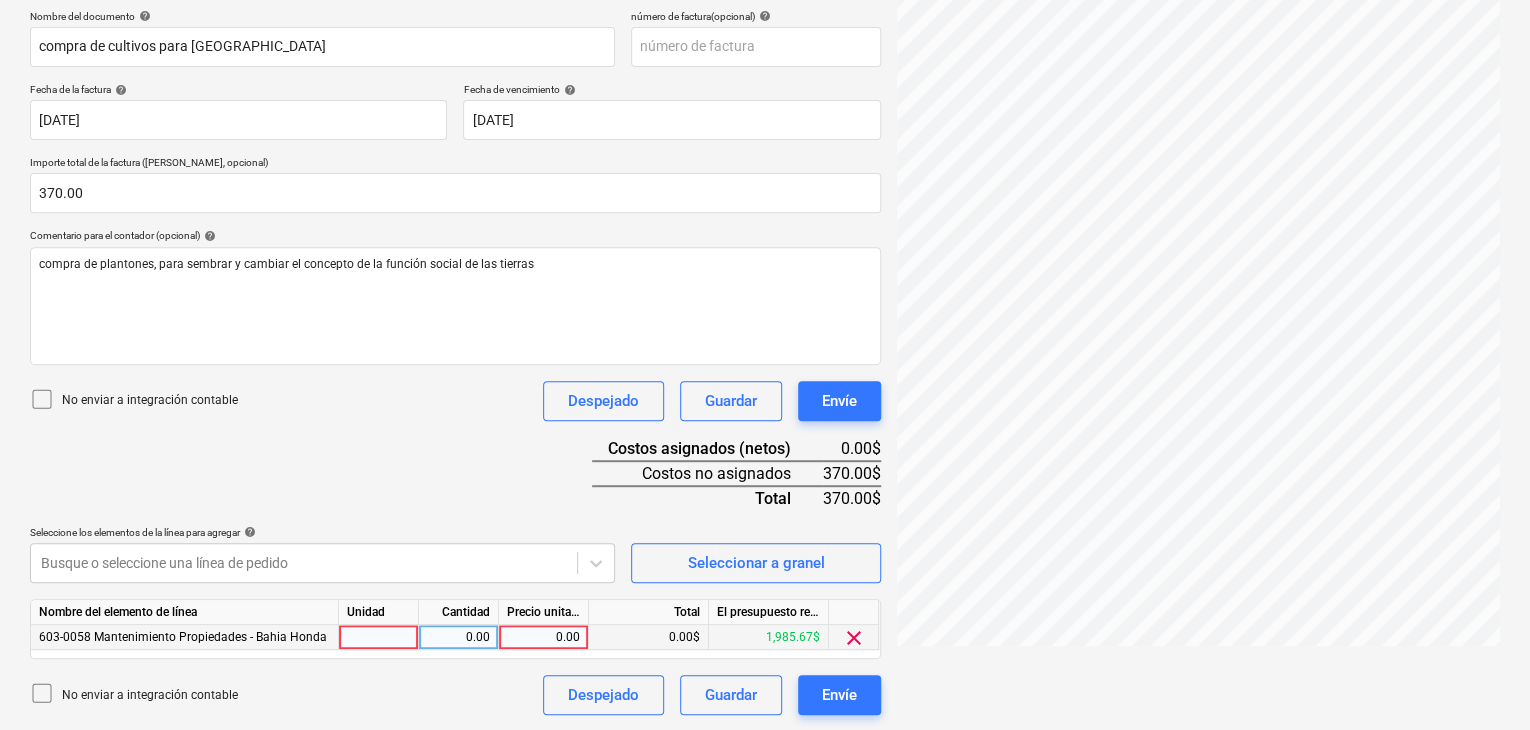 click at bounding box center (379, 637) 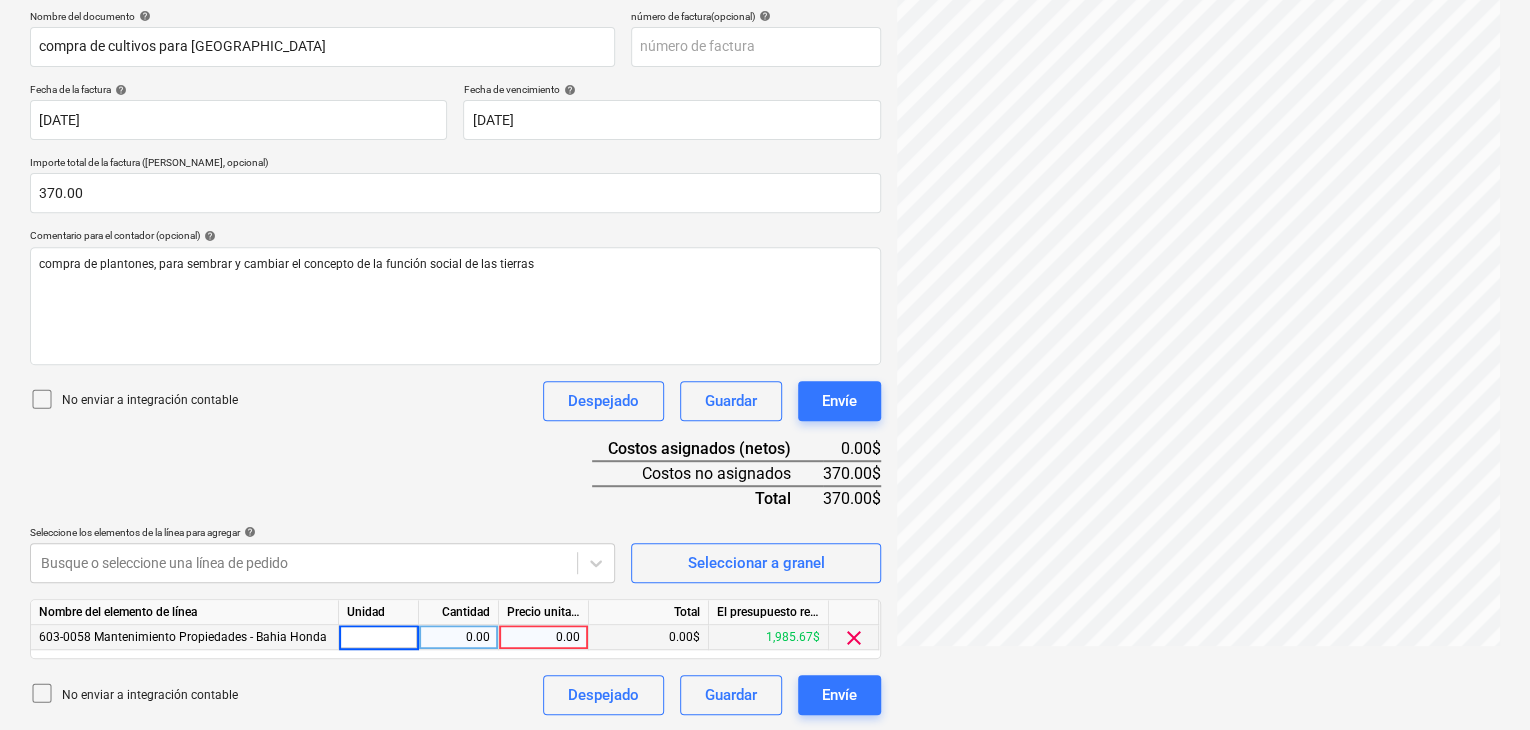 type on "1" 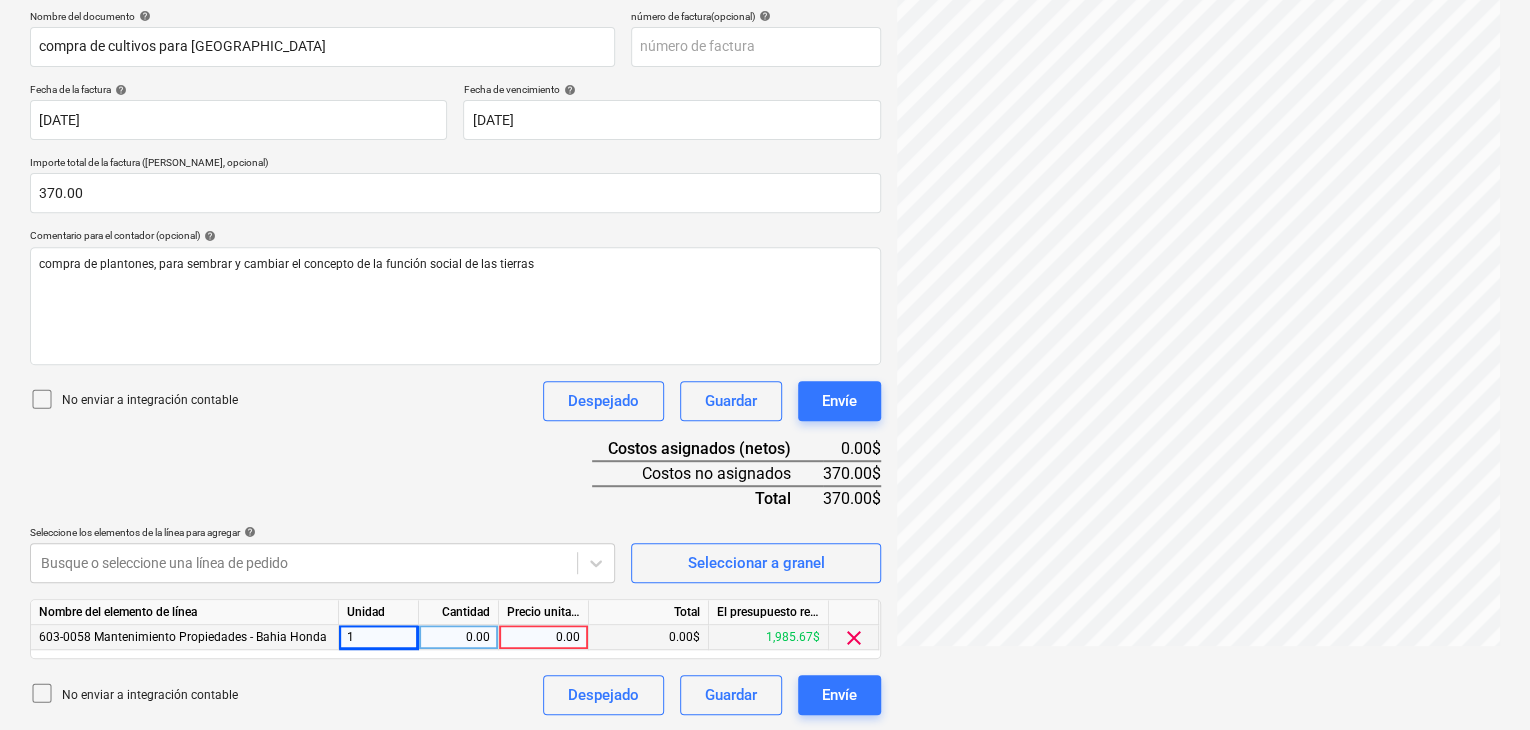 click on "0.00" at bounding box center (459, 637) 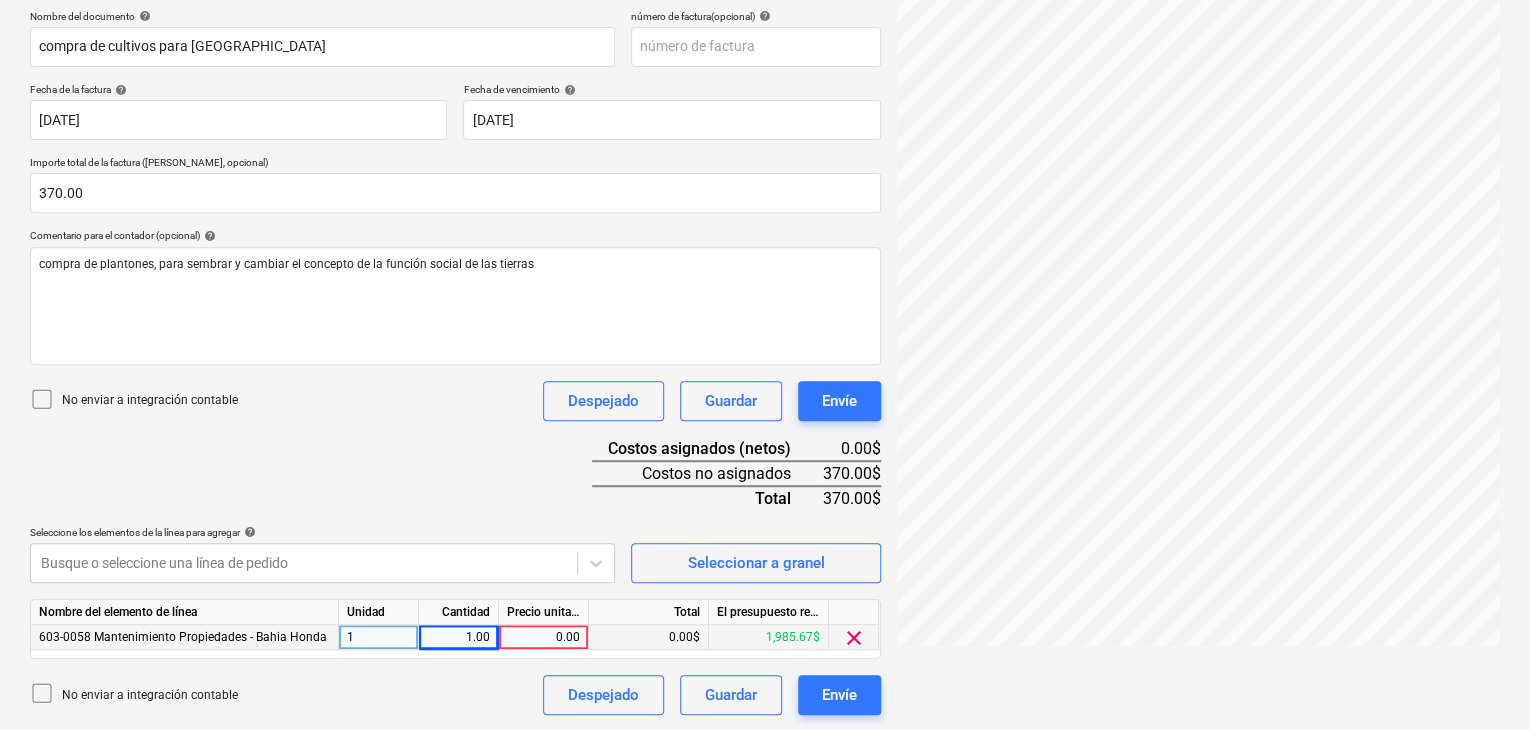 click on "0.00" at bounding box center (543, 637) 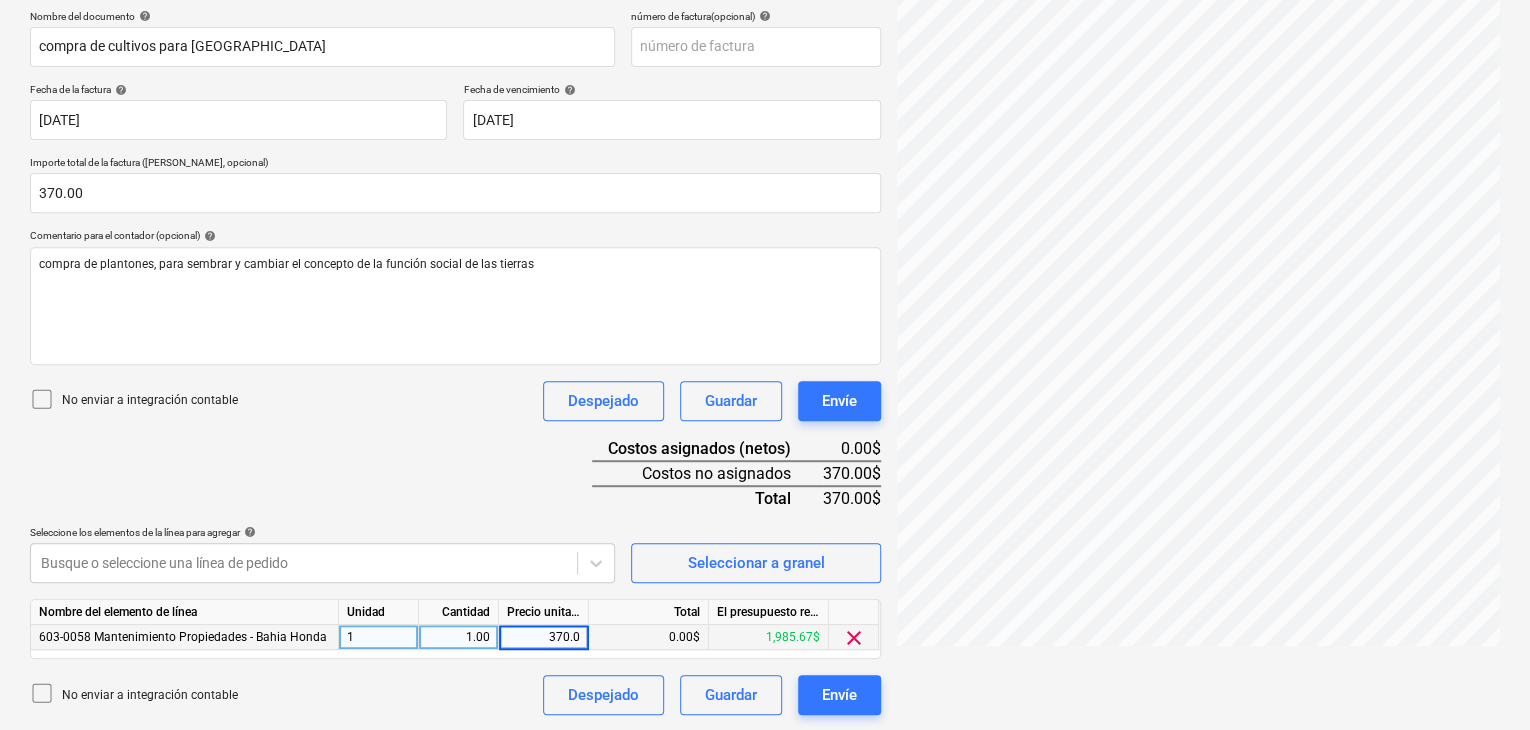 type on "370.00" 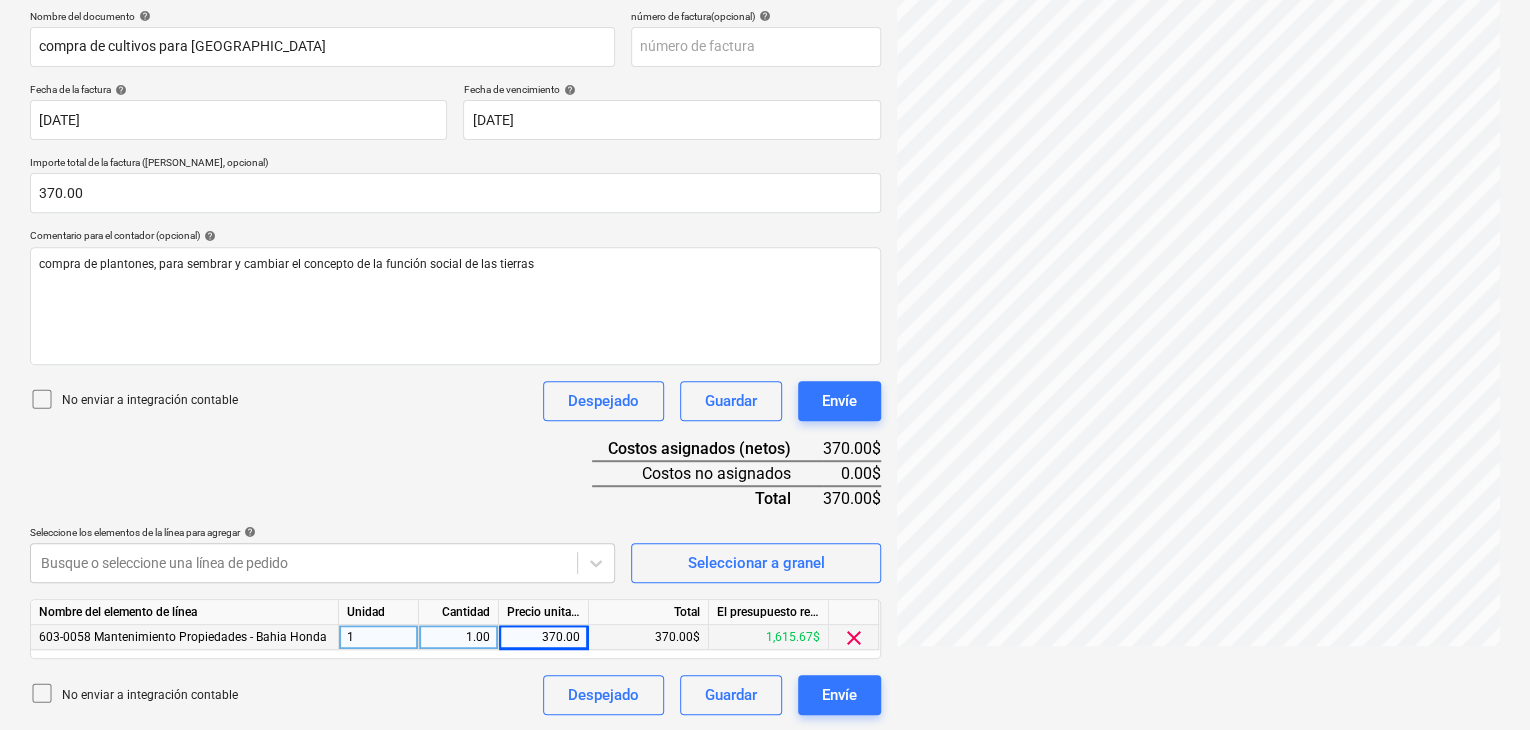 click on "370.00$" at bounding box center [649, 637] 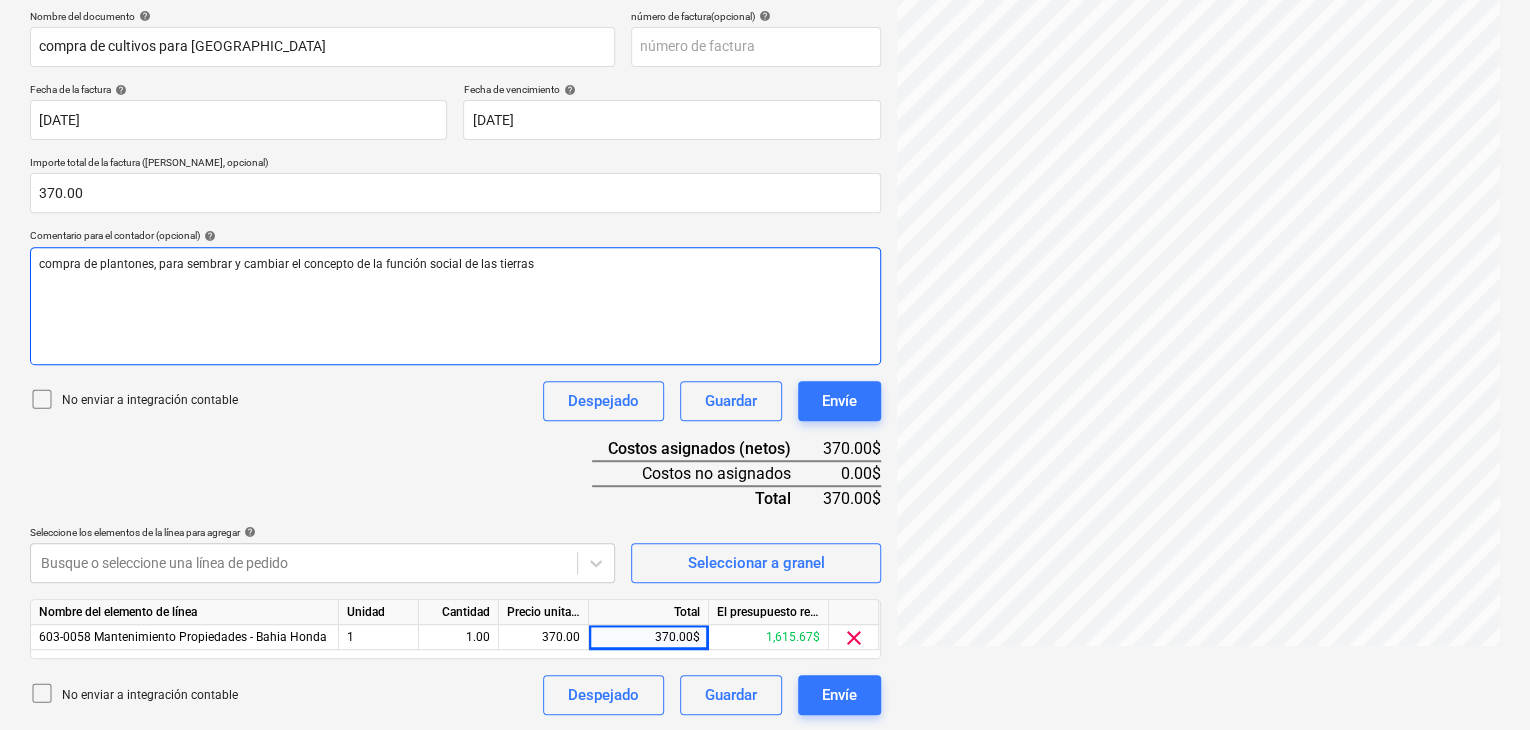 click on "compra de plantones, para sembrar y cambiar el concepto de la función social de las tierras" at bounding box center (455, 264) 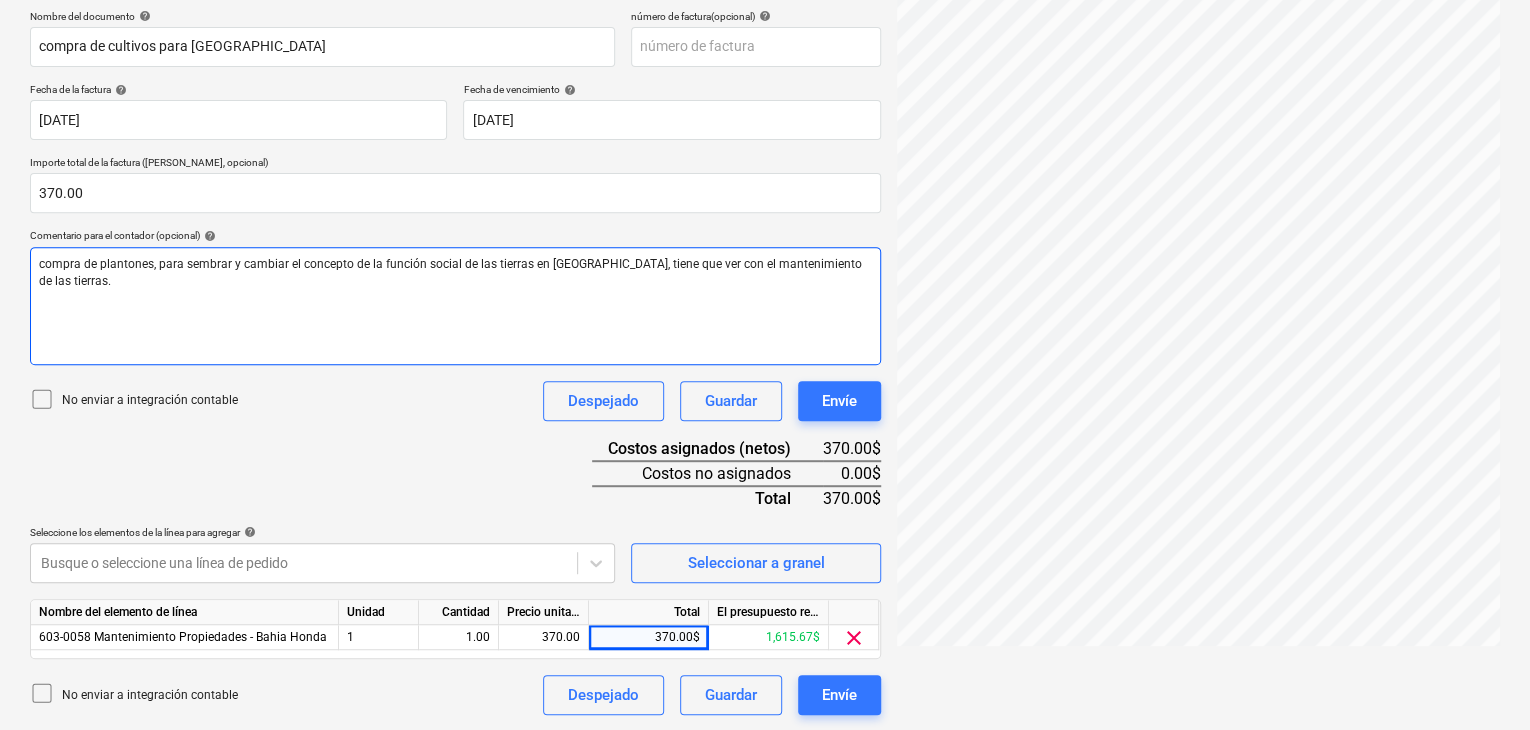 click on "compra de plantones, para sembrar y cambiar el concepto de la función social de las tierras en [GEOGRAPHIC_DATA], tiene que ver con el mantenimiento de las tierras." at bounding box center [452, 272] 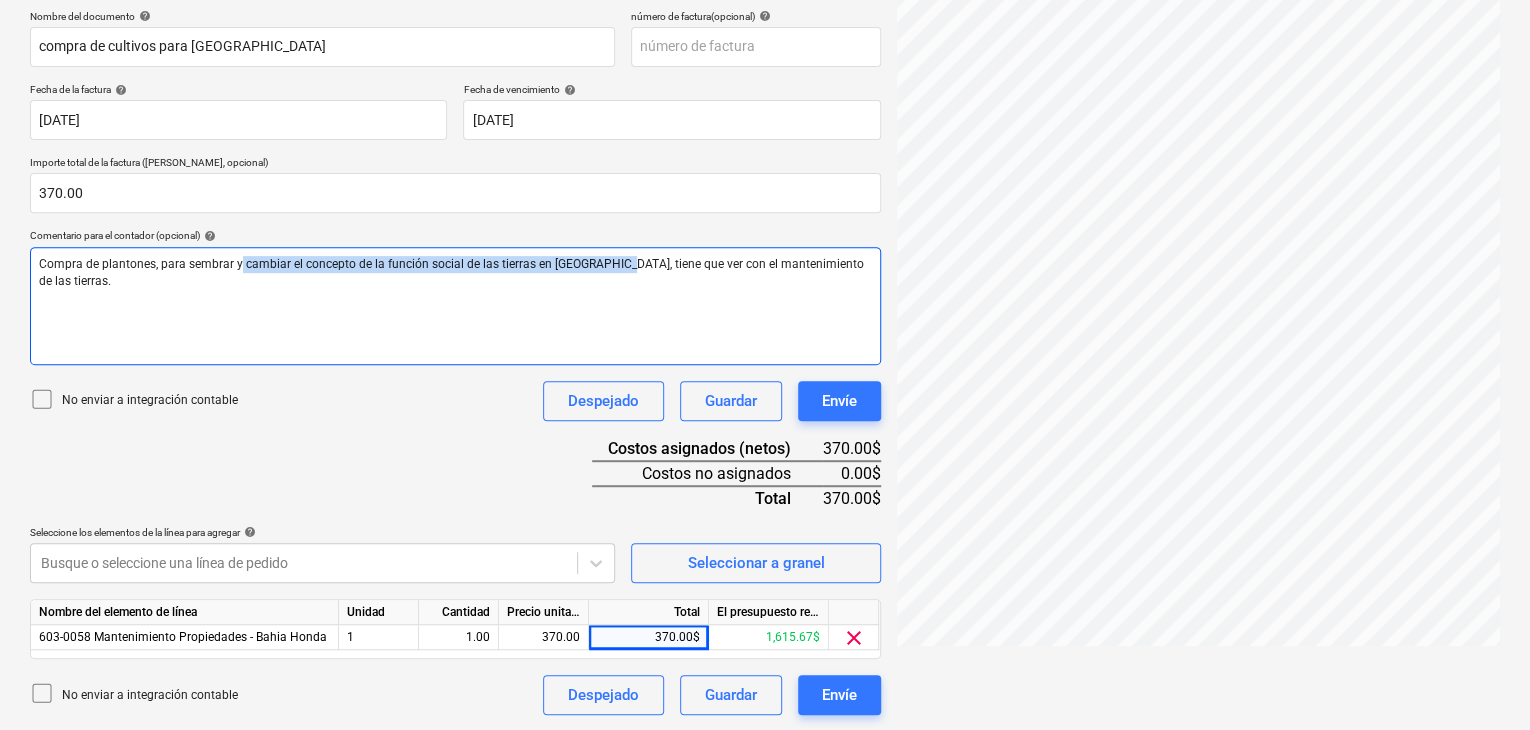 drag, startPoint x: 237, startPoint y: 264, endPoint x: 616, endPoint y: 269, distance: 379.033 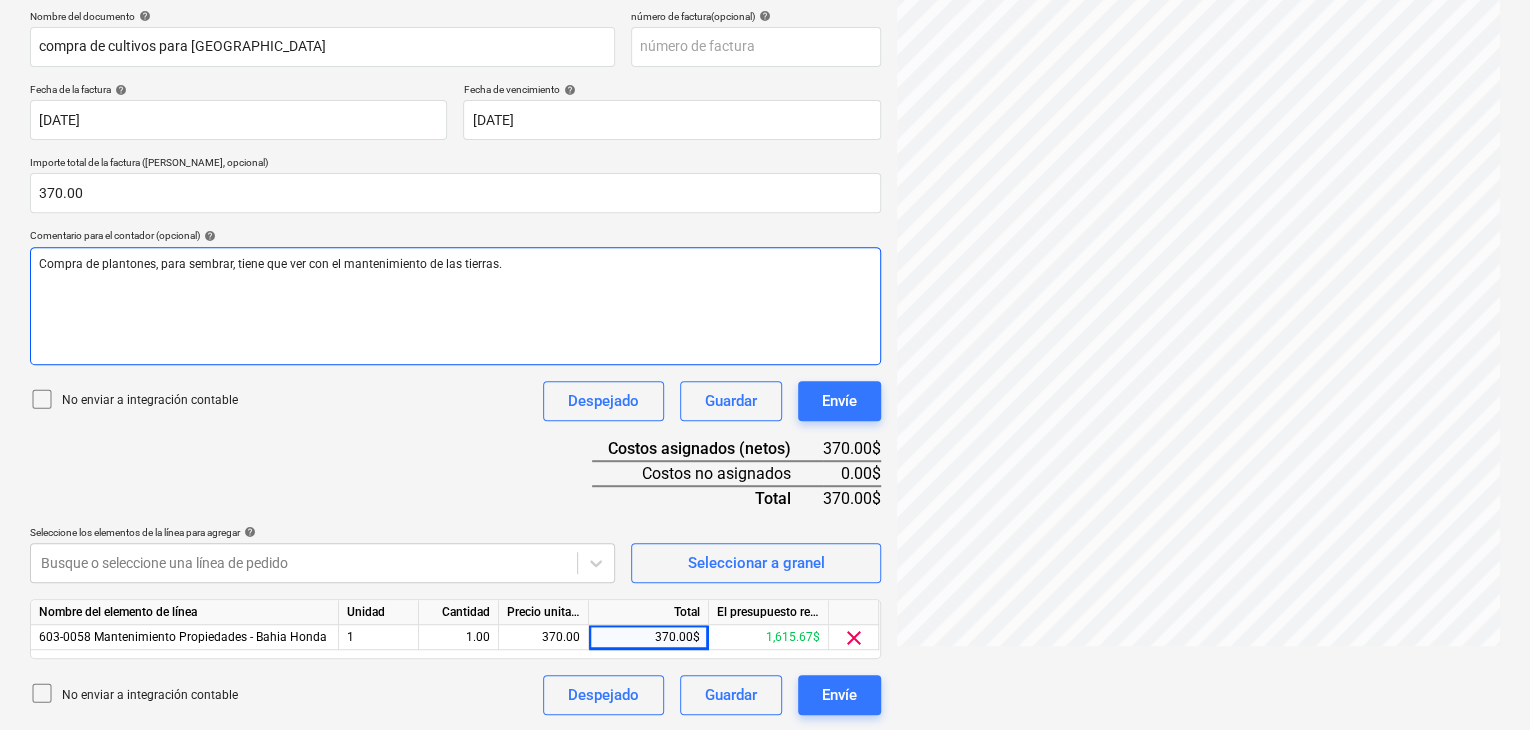 click on "Compra de plantones, para sembrar, tiene que ver con el mantenimiento de las tierras." at bounding box center (455, 264) 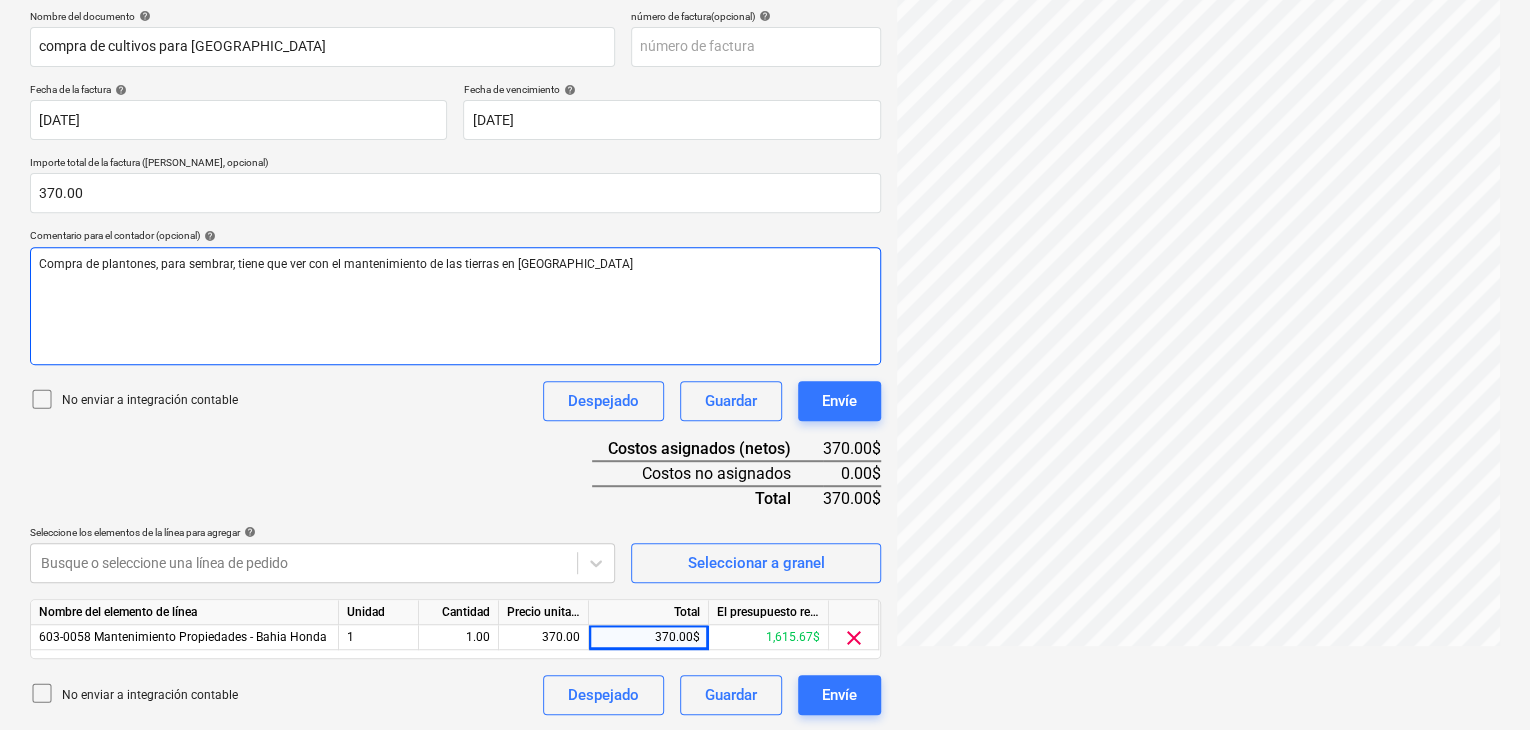 click on "Compra de plantones, para sembrar, tiene que ver con el mantenimiento de las tierras en [GEOGRAPHIC_DATA]" at bounding box center (455, 264) 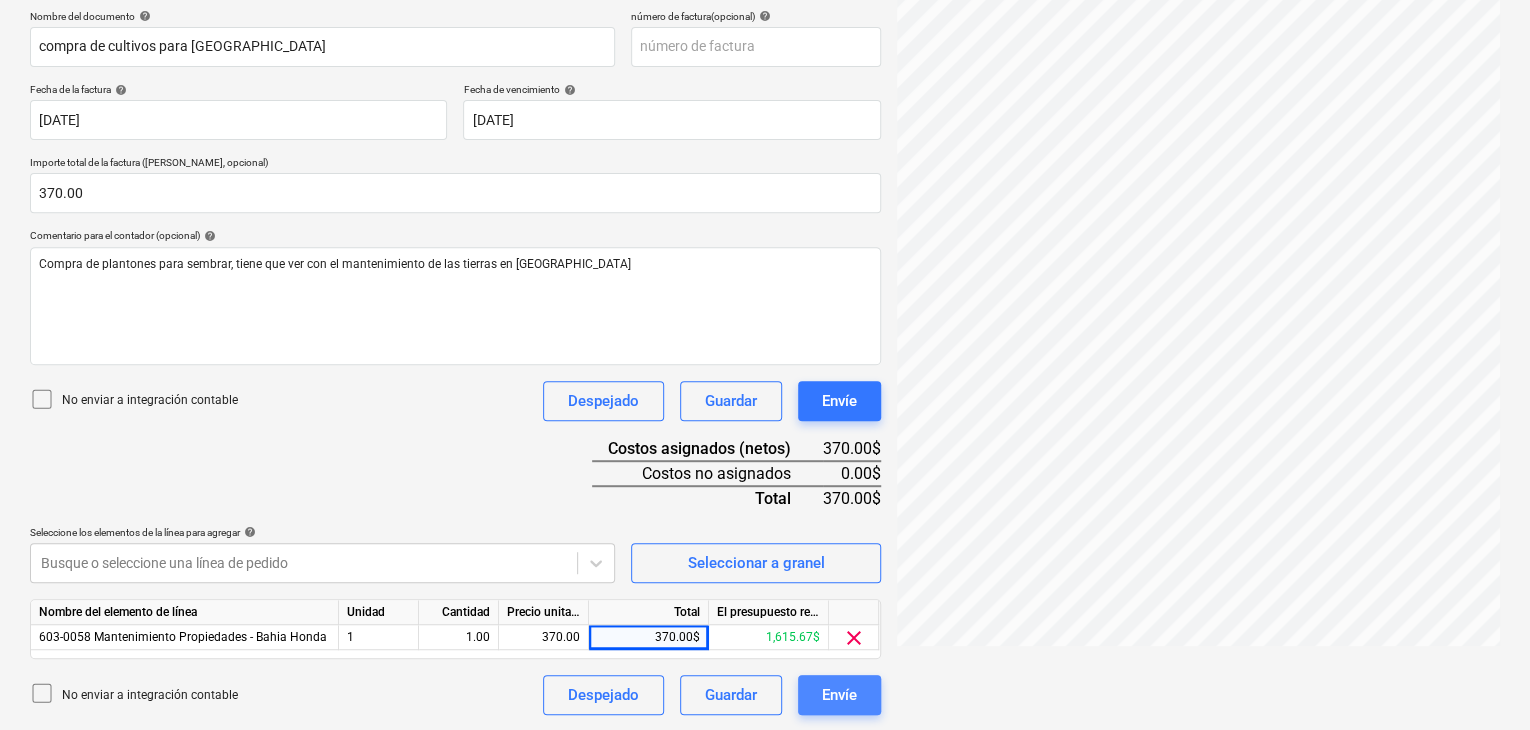 click on "Envíe" at bounding box center [839, 695] 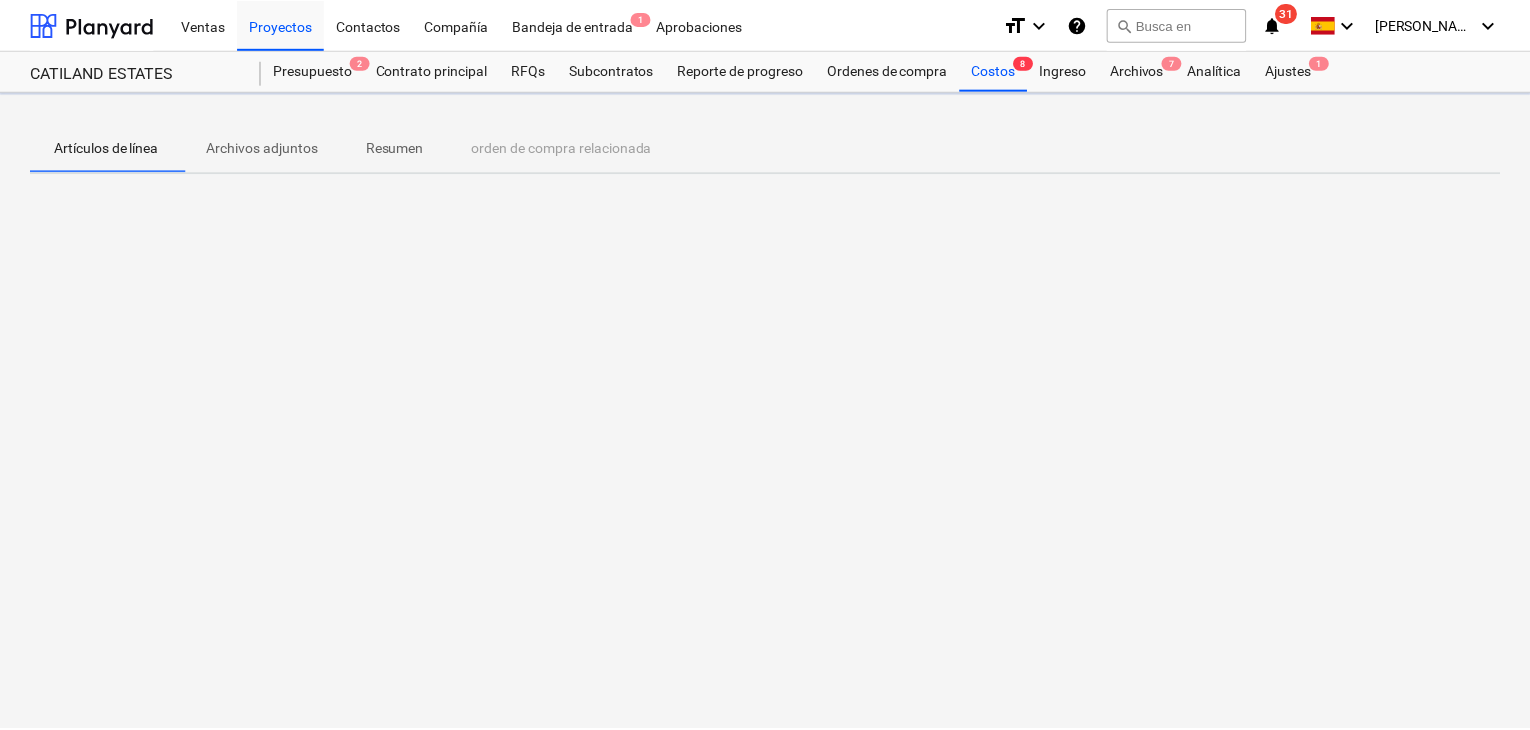 scroll, scrollTop: 0, scrollLeft: 0, axis: both 